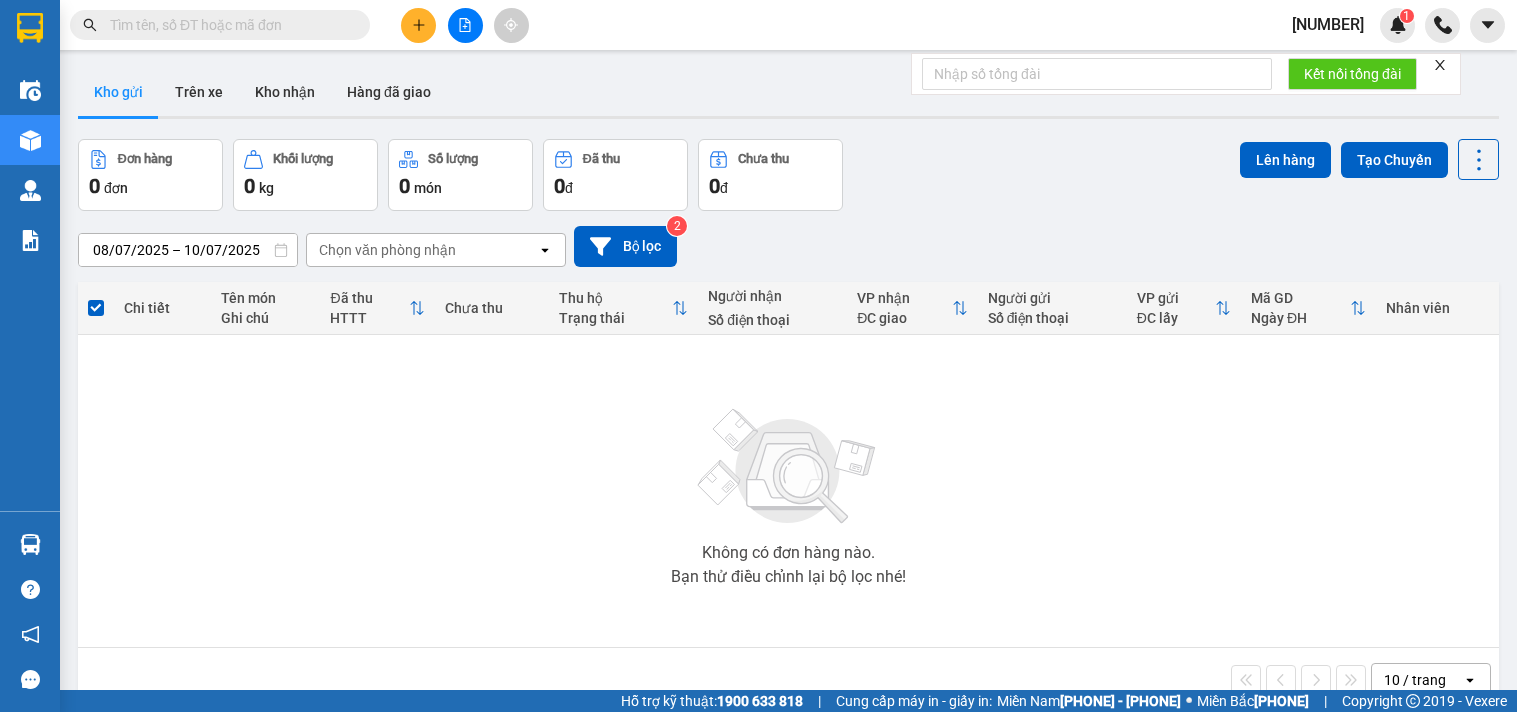 scroll, scrollTop: 0, scrollLeft: 0, axis: both 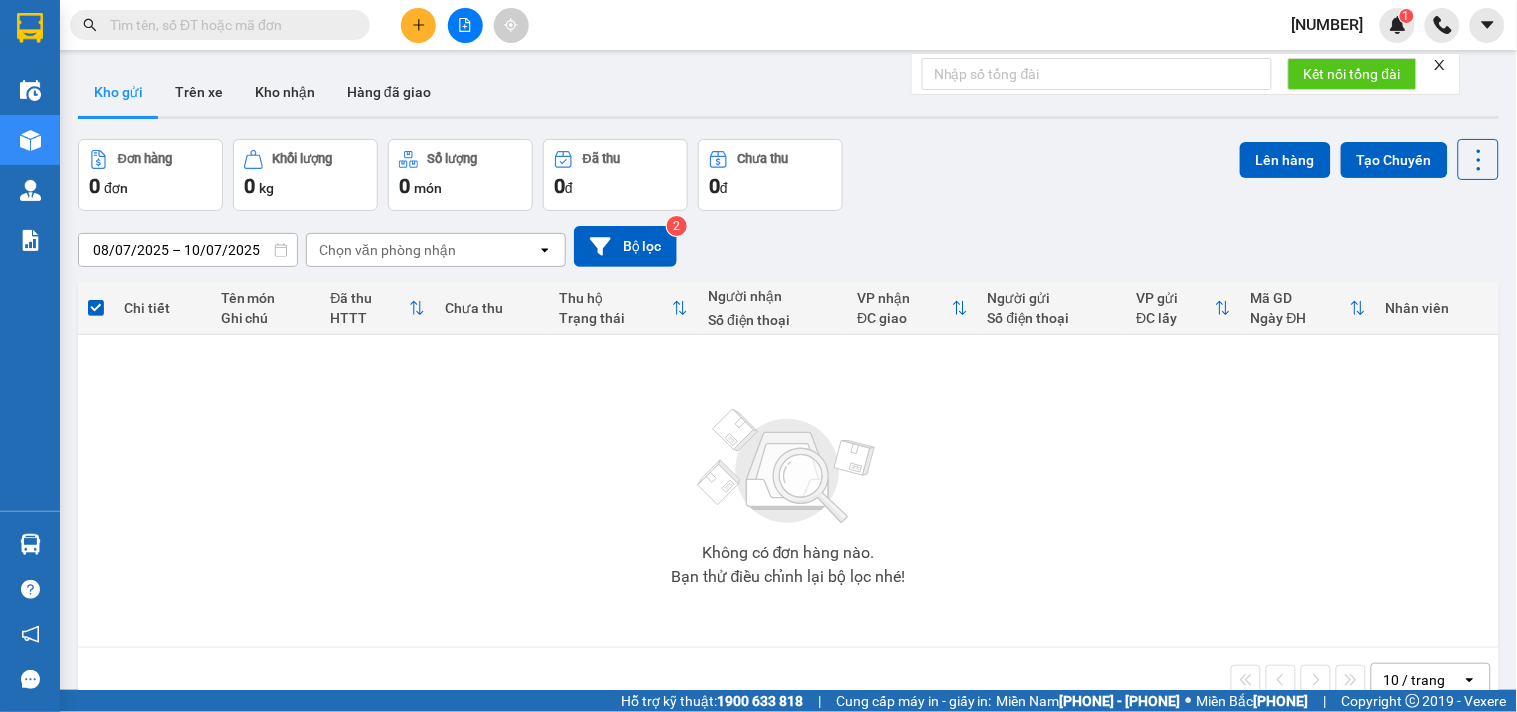 click at bounding box center [228, 25] 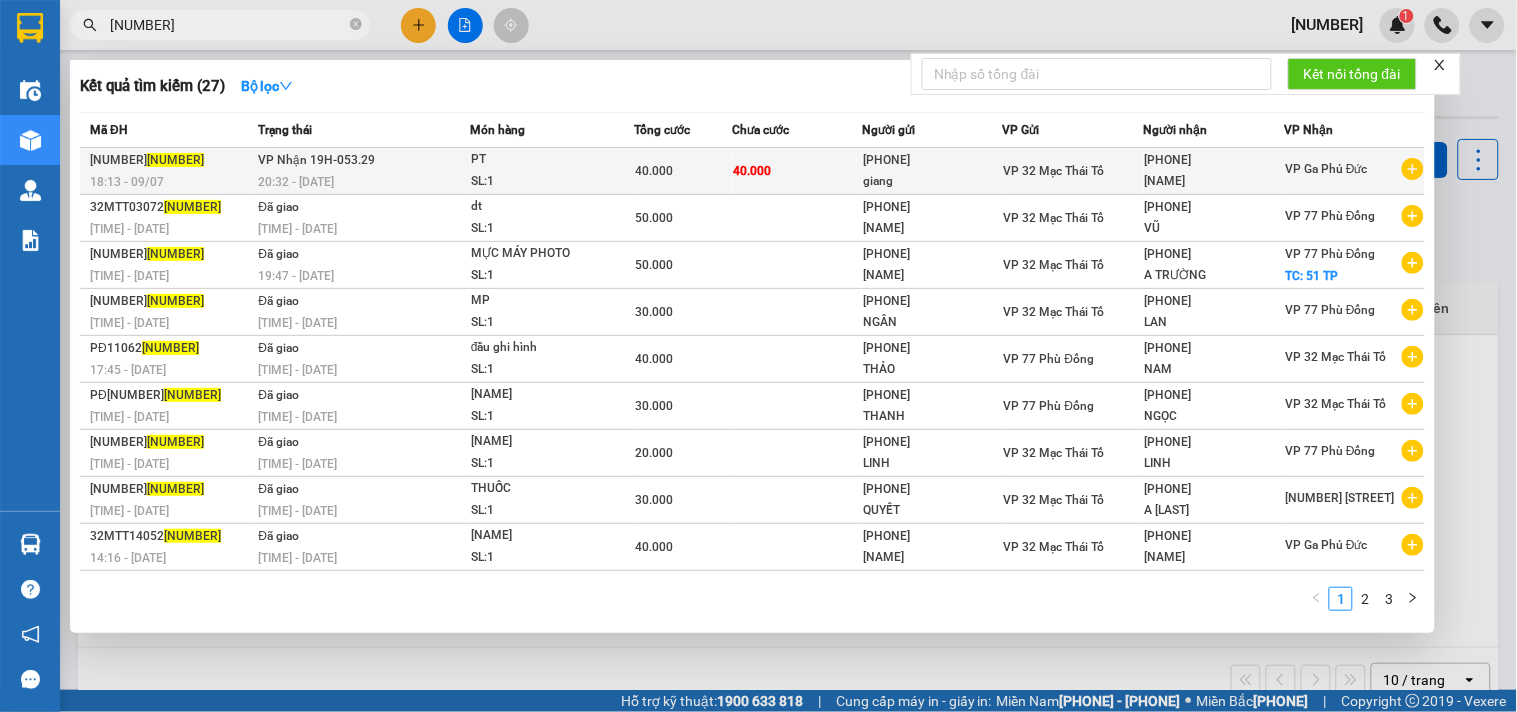 type on "[NUMBER]" 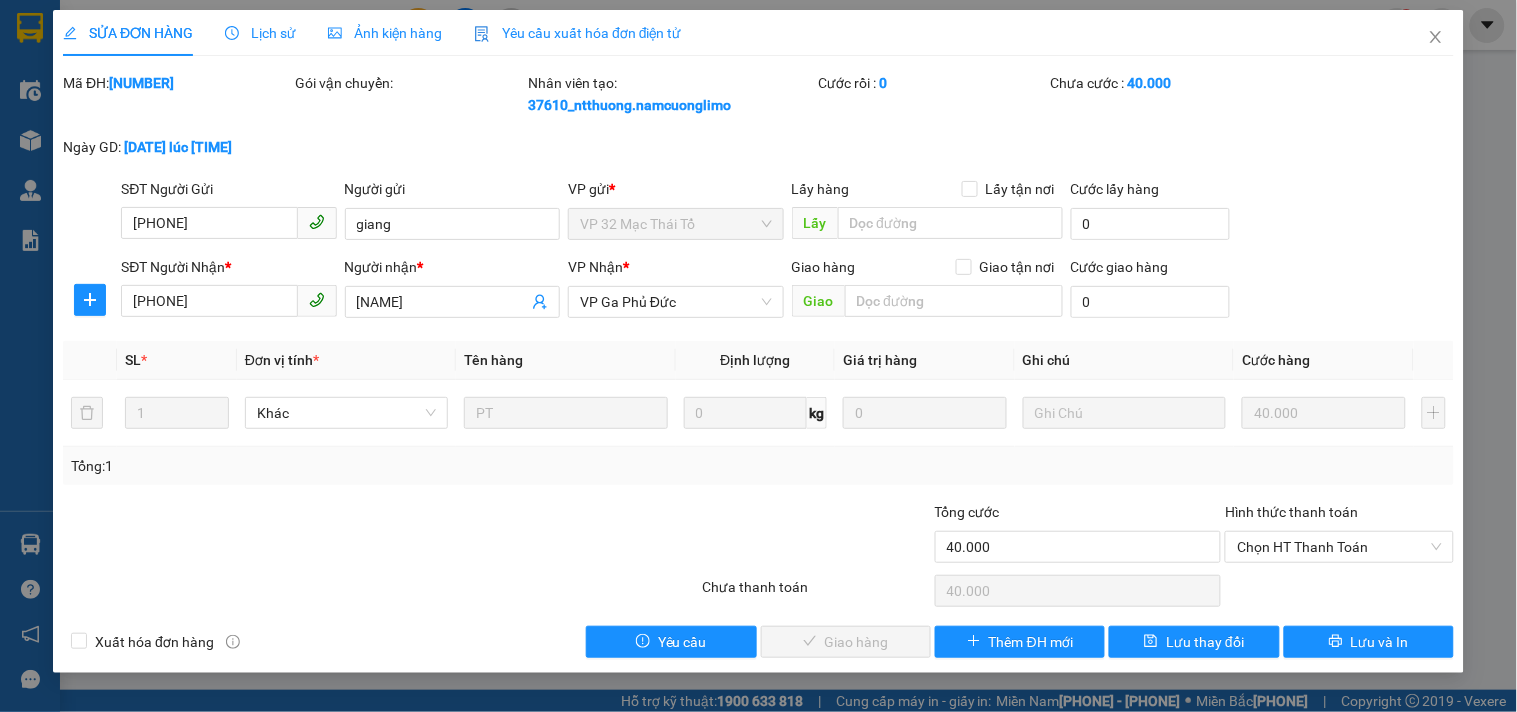 click on "Chọn HT Thanh Toán" at bounding box center (1339, 547) 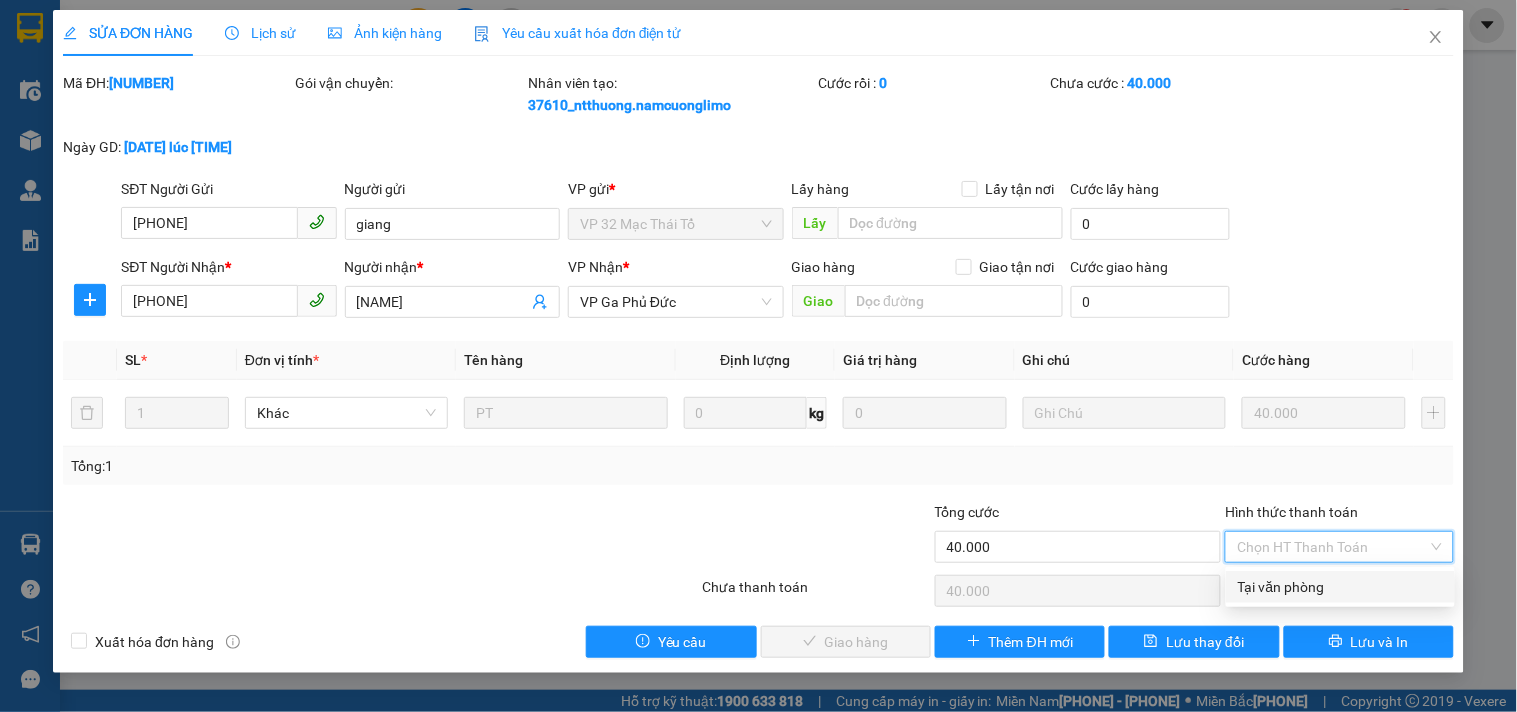 click on "Tại văn phòng" at bounding box center [1340, 587] 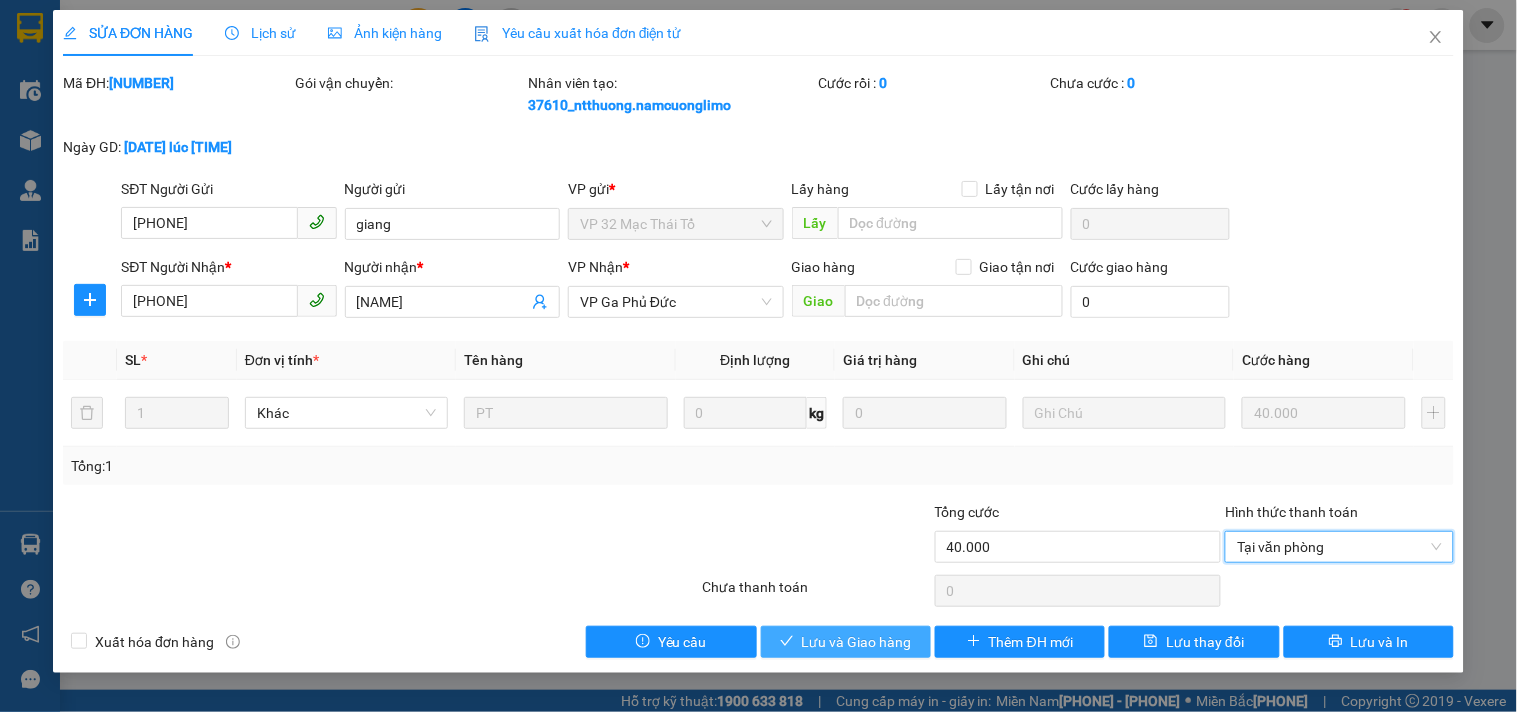 click on "Lưu và Giao hàng" at bounding box center (857, 642) 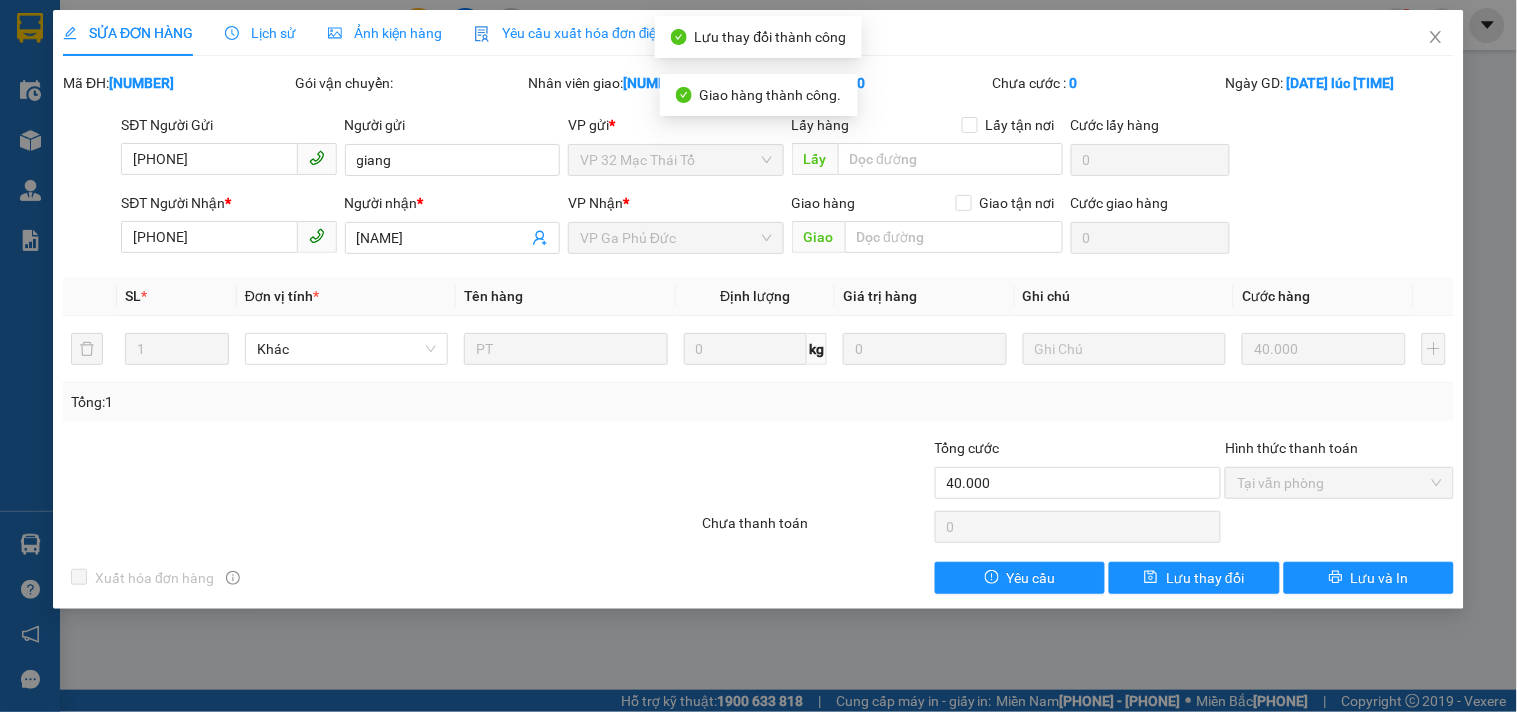 click at bounding box center [1436, 37] 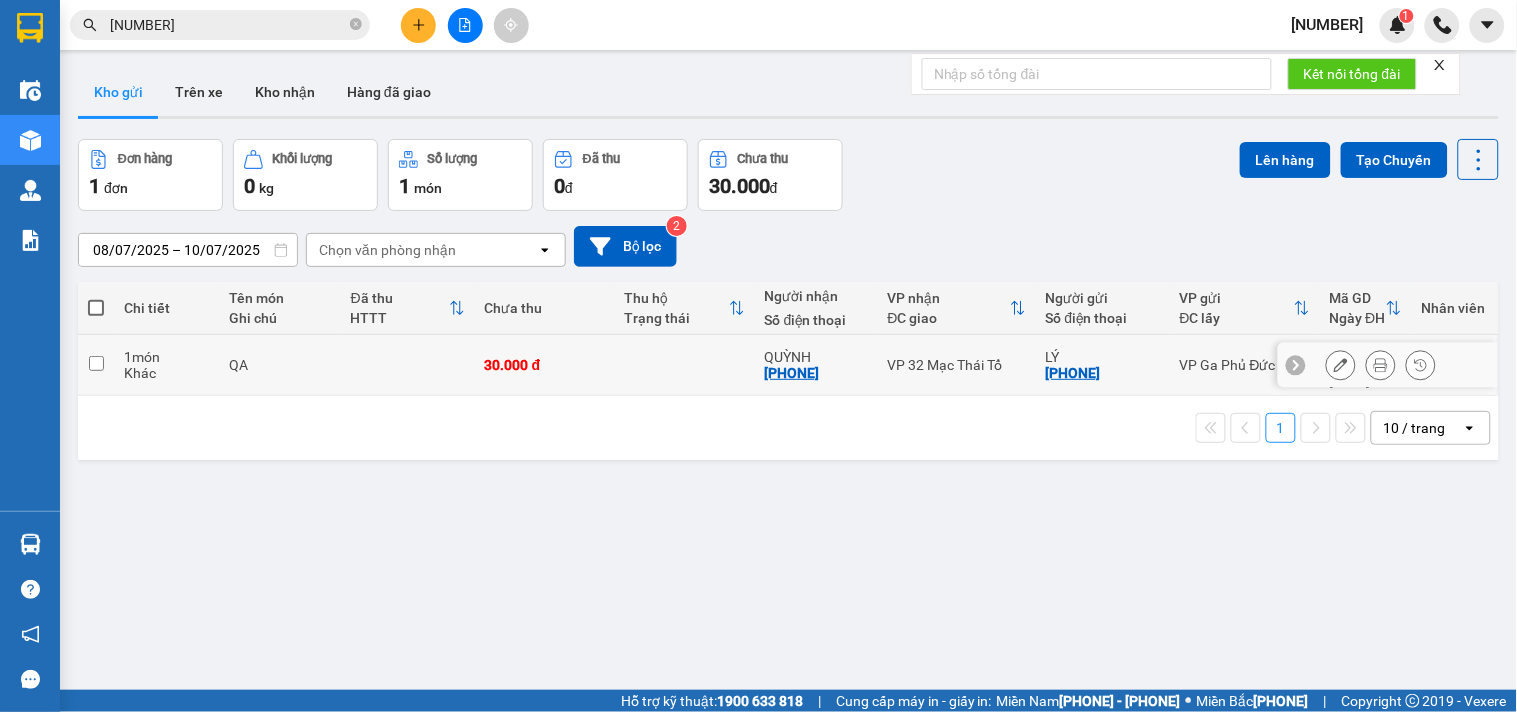click at bounding box center (96, 363) 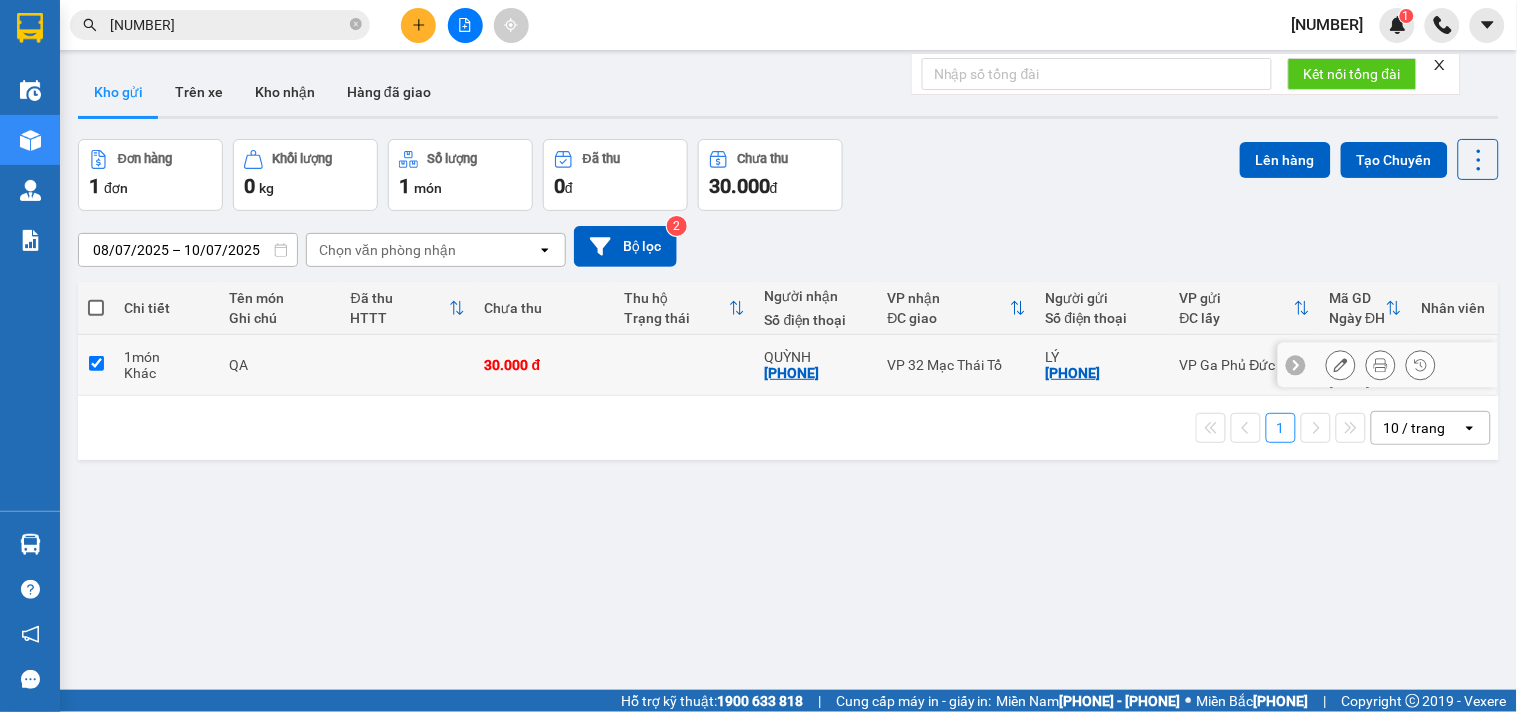 checkbox on "true" 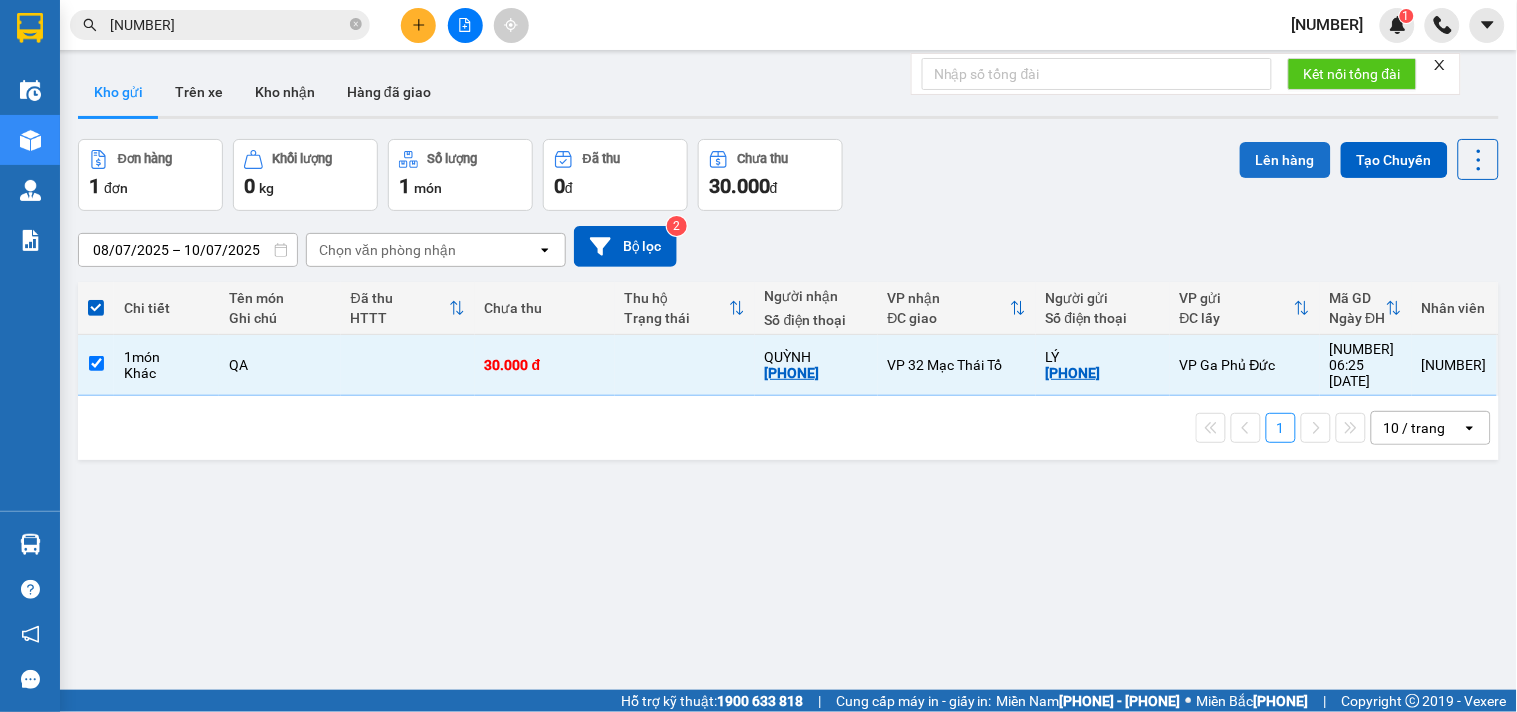 click on "Lên hàng" at bounding box center [1285, 160] 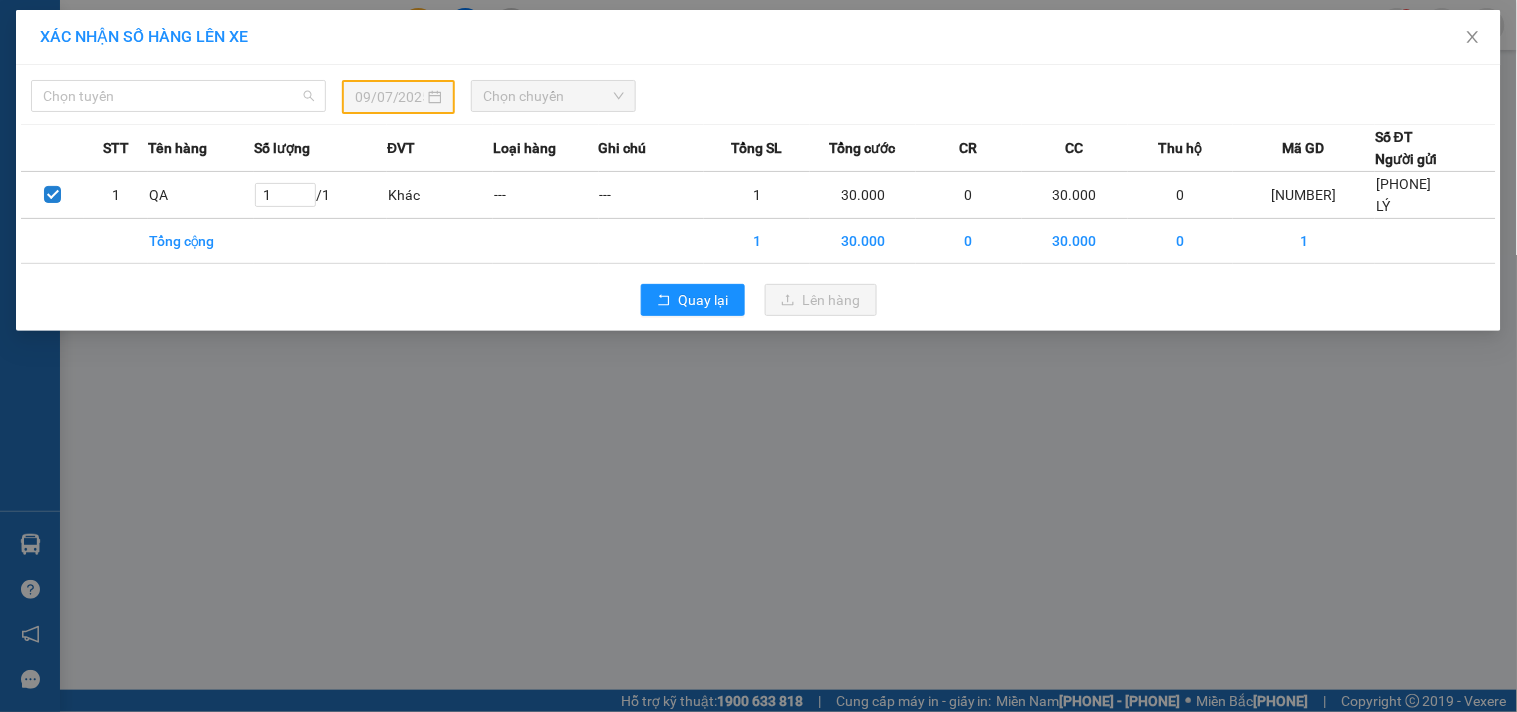 click on "Chọn tuyến" at bounding box center [178, 96] 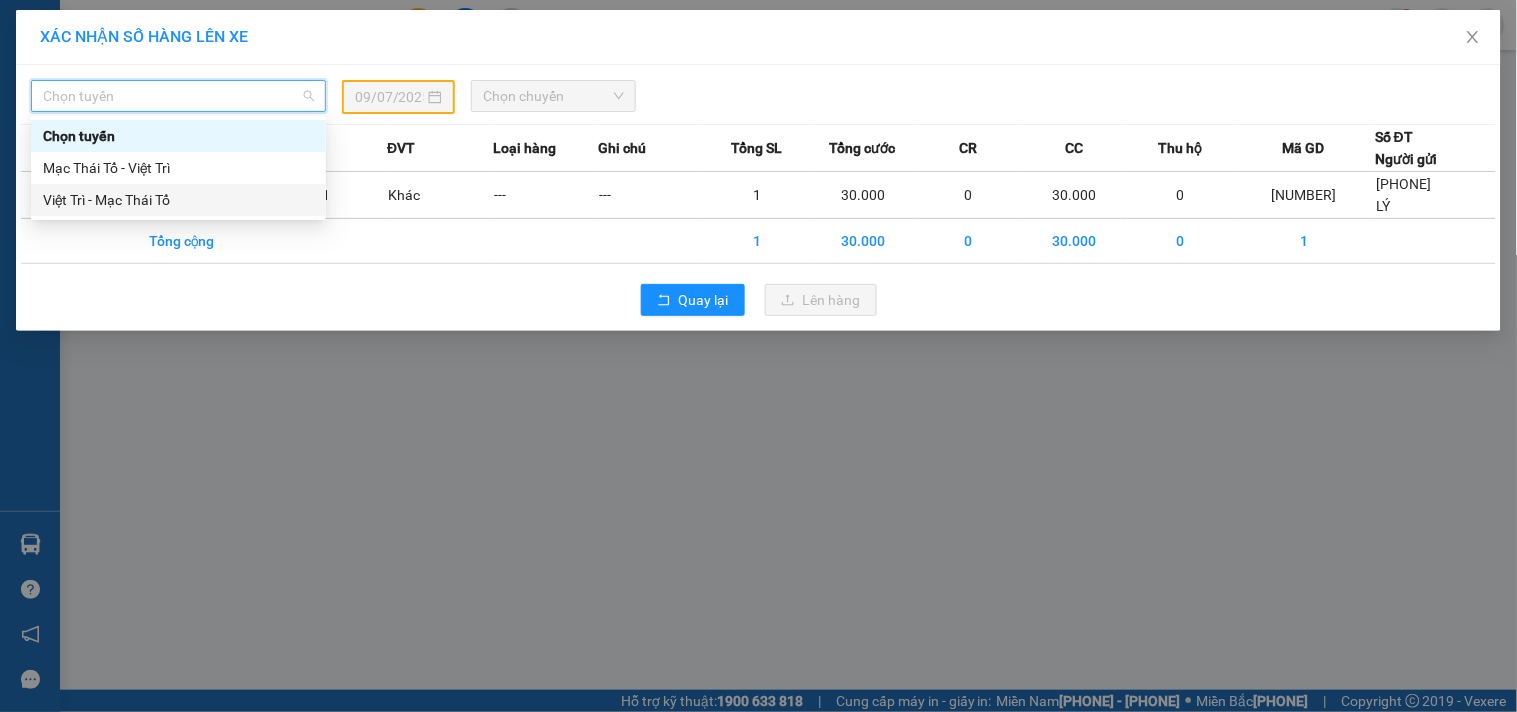 click on "Việt Trì - Mạc Thái Tổ" at bounding box center [178, 200] 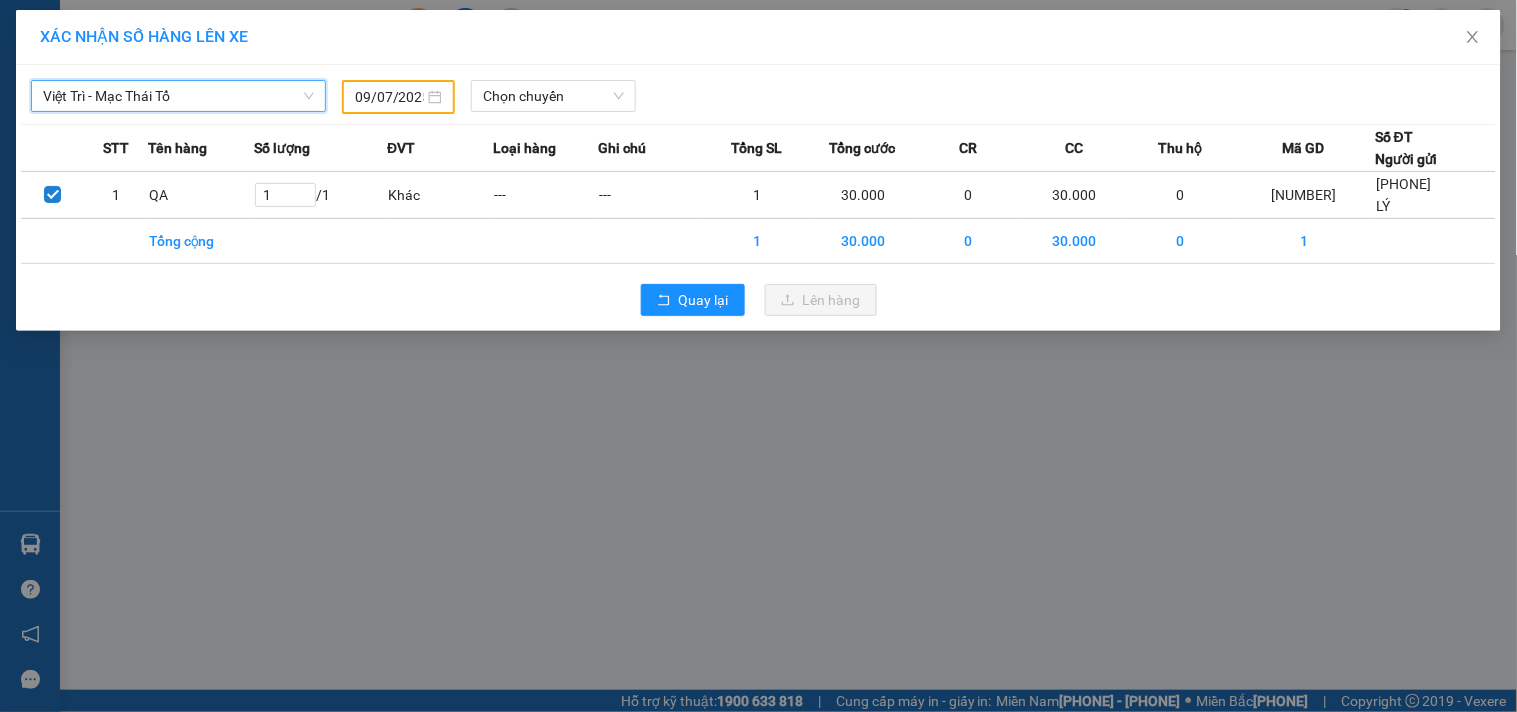 click on "Chọn chuyến" at bounding box center (553, 96) 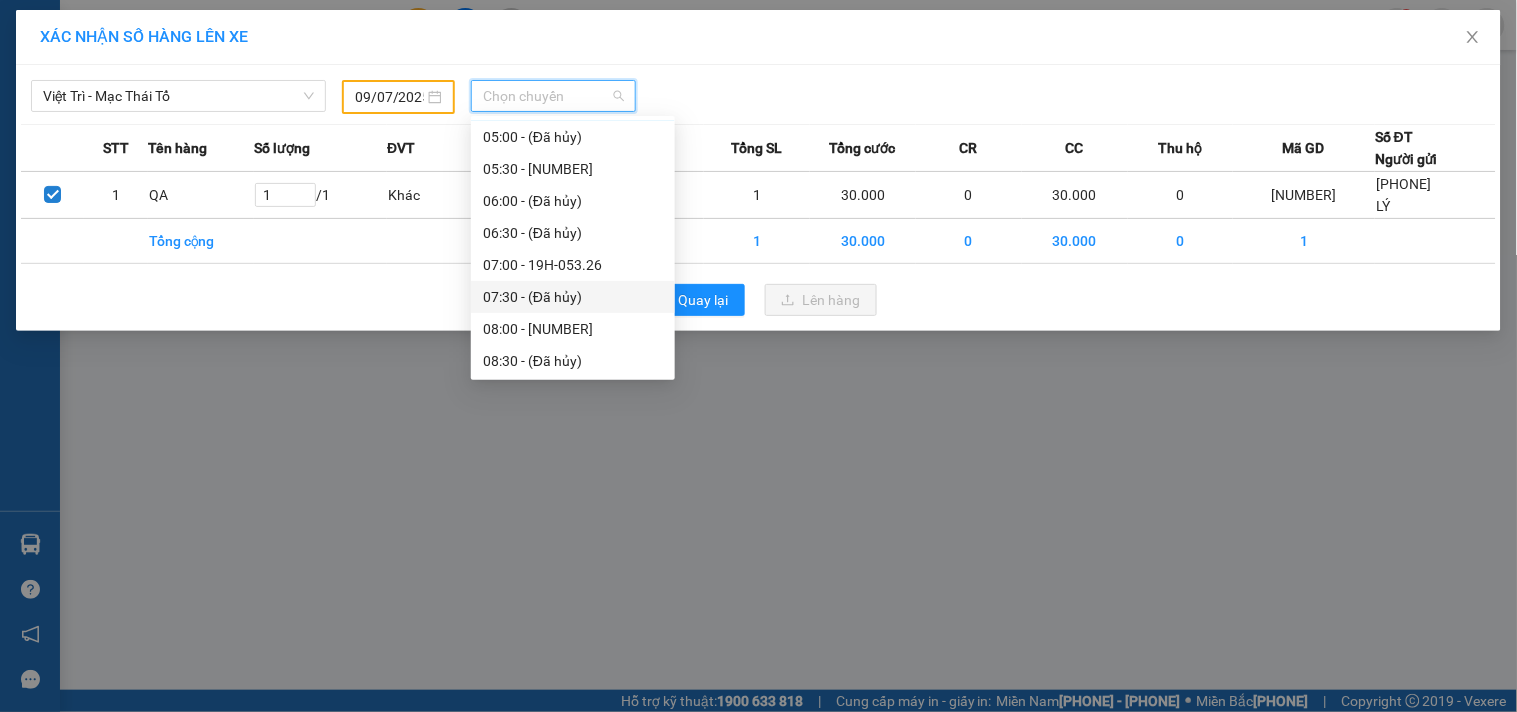 scroll, scrollTop: 0, scrollLeft: 0, axis: both 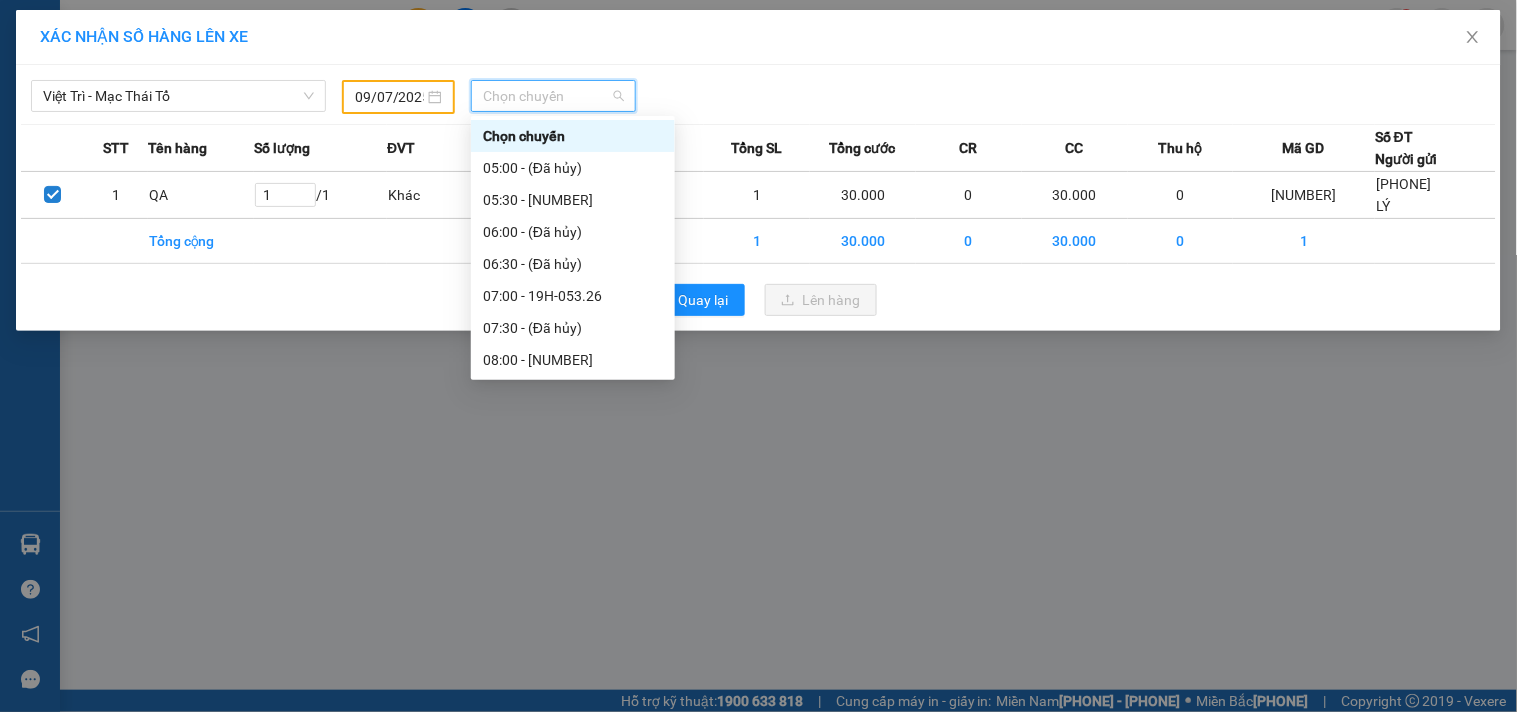 click on "09/07/2025" at bounding box center [398, 97] 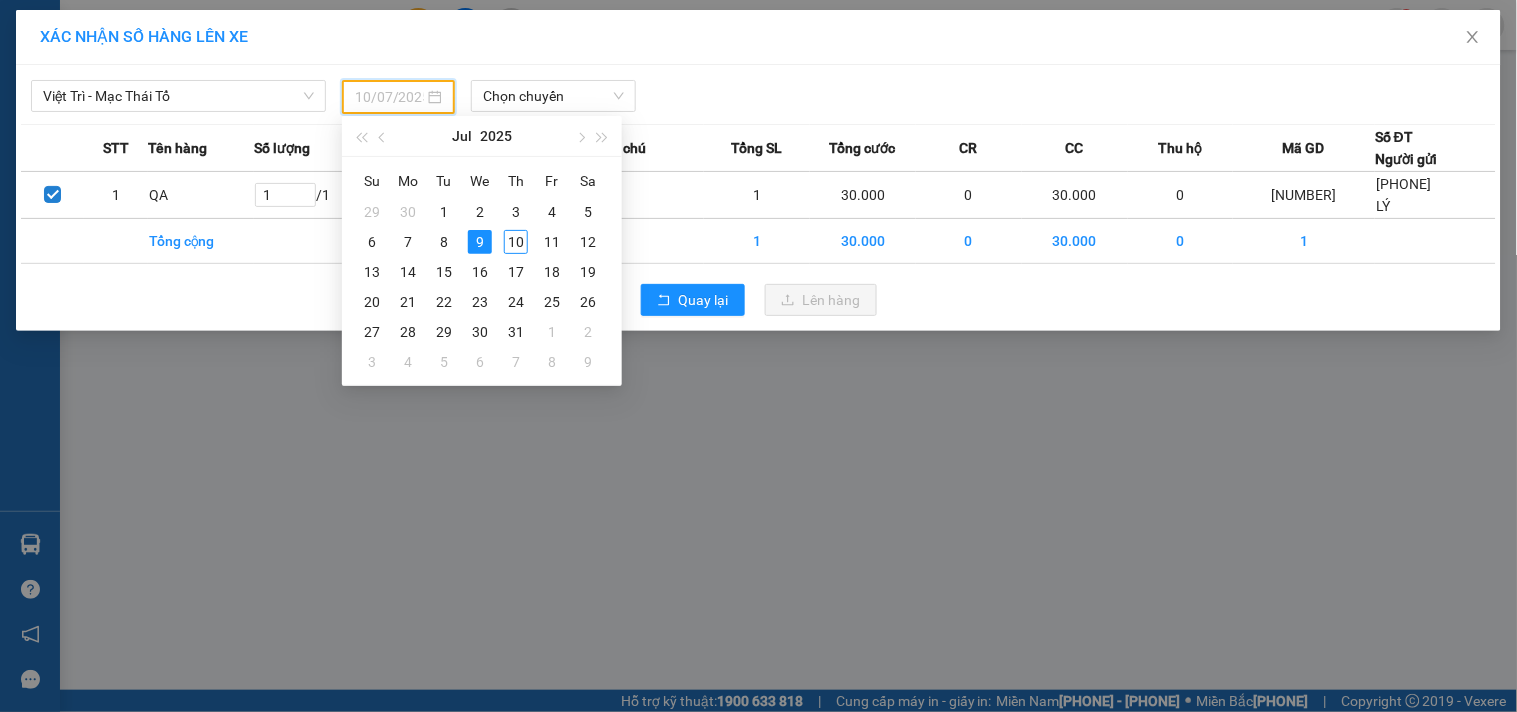 click on "10" at bounding box center (516, 242) 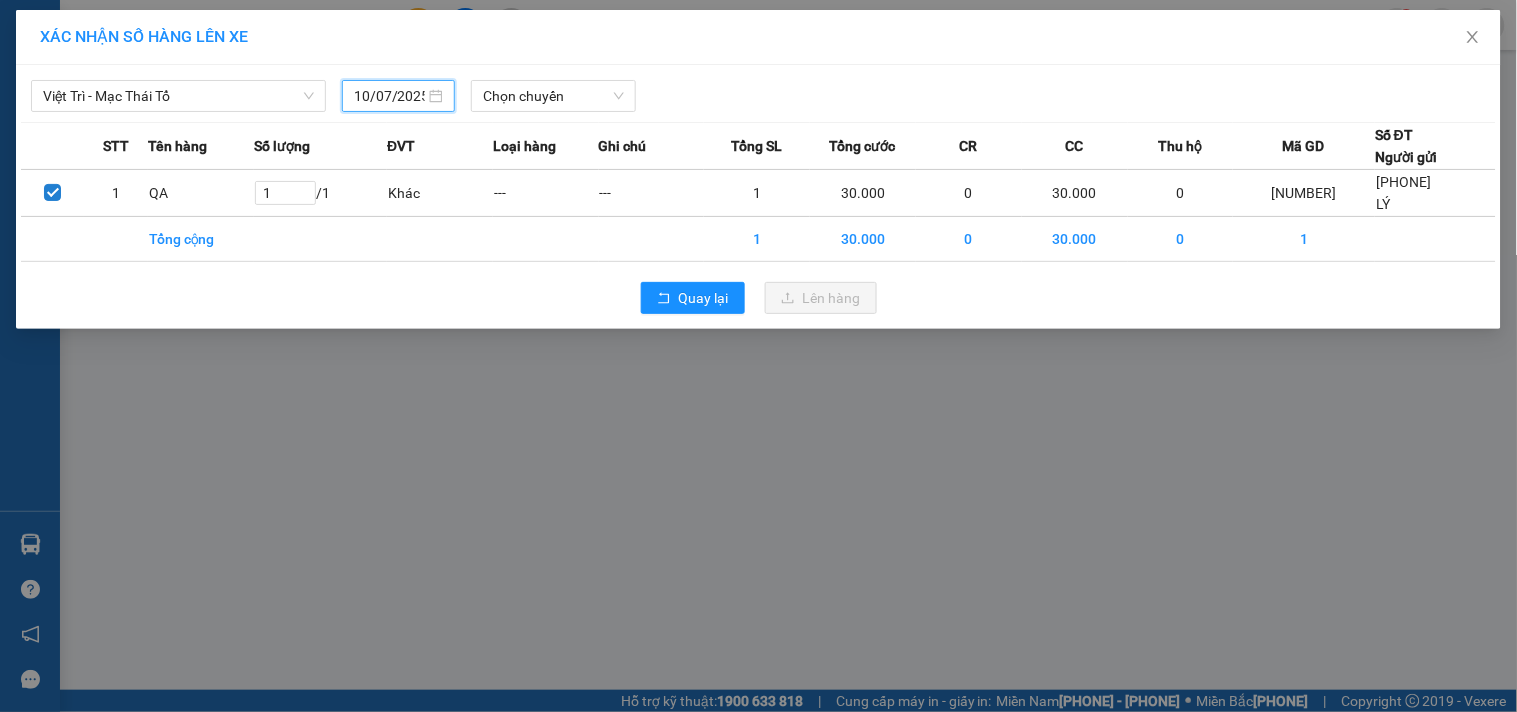 click on "Chọn chuyến" at bounding box center [553, 96] 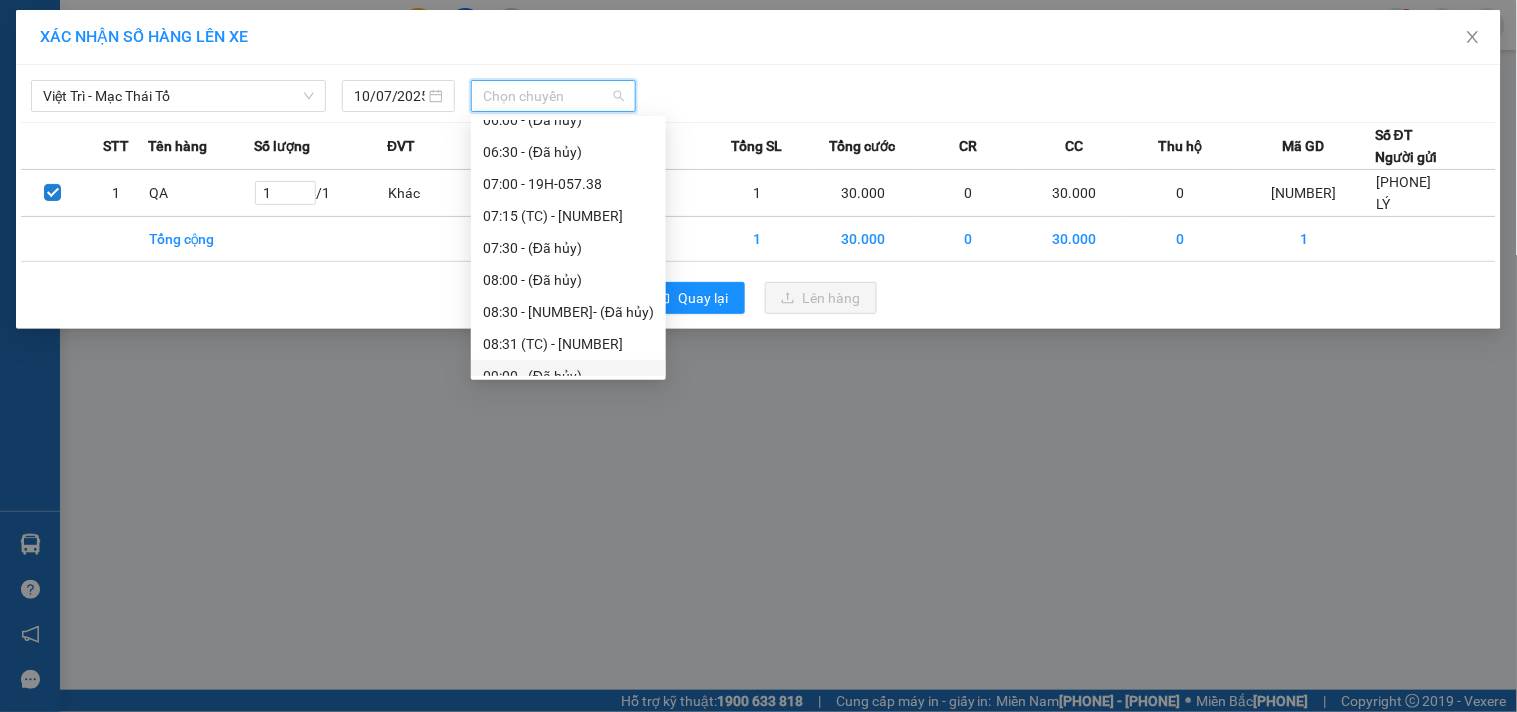 scroll, scrollTop: 111, scrollLeft: 0, axis: vertical 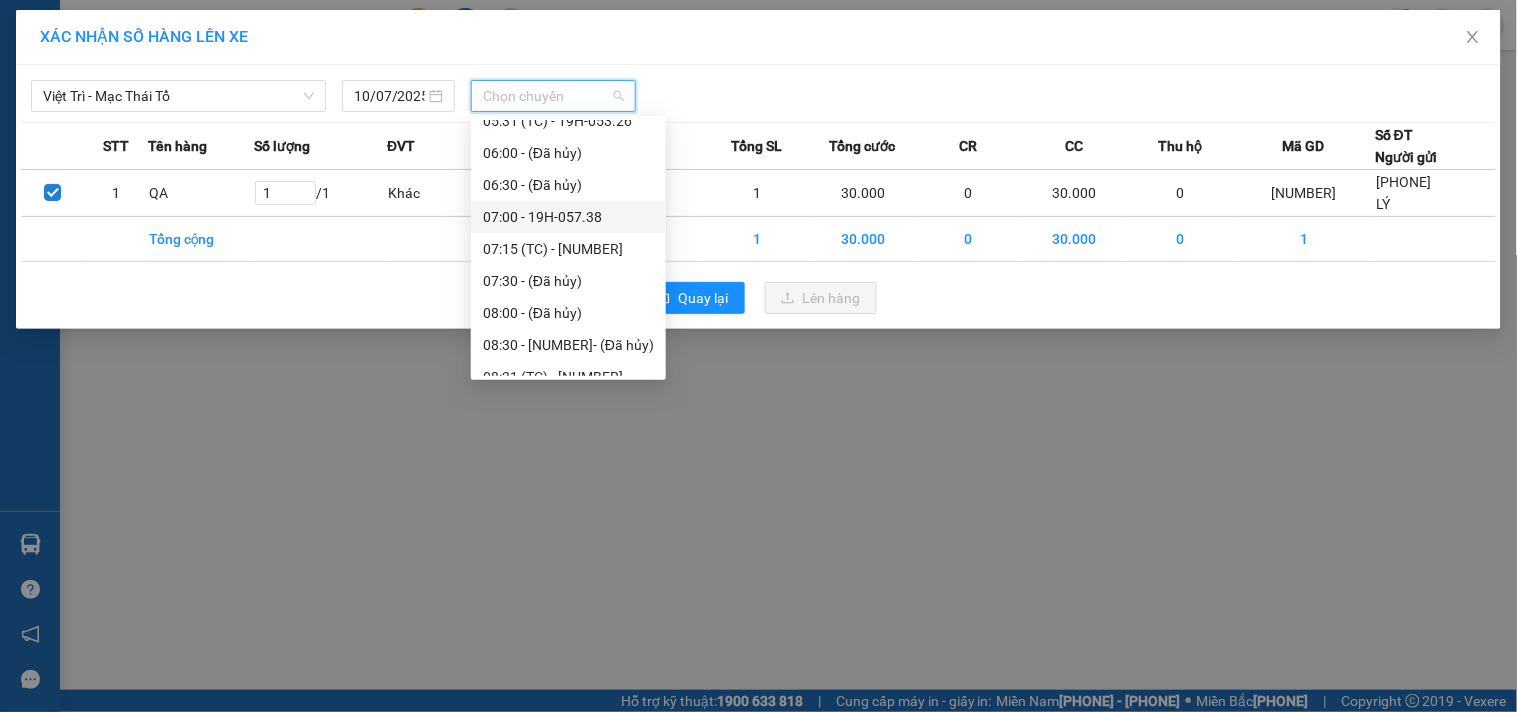 click on "07:00     - 19H-057.38" at bounding box center [568, 217] 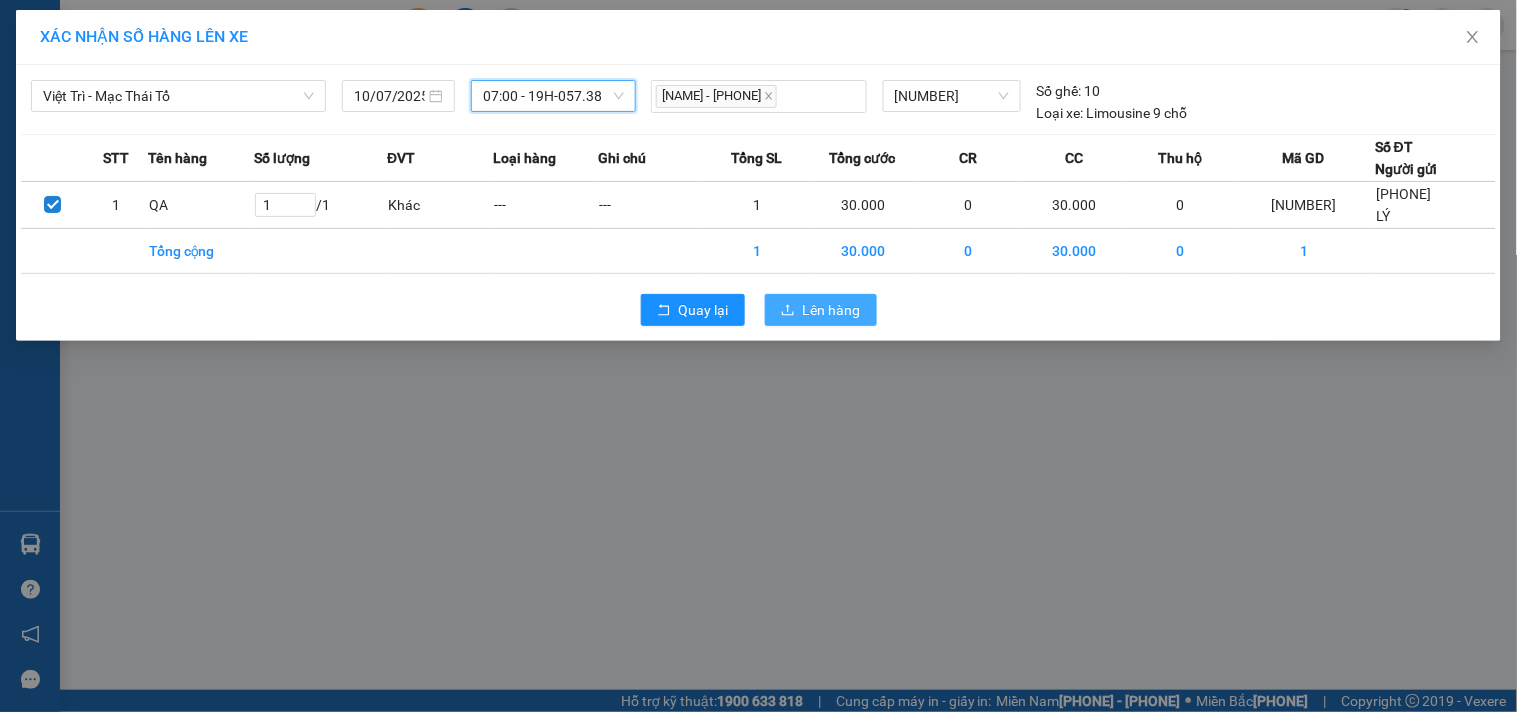 click on "Lên hàng" at bounding box center (821, 310) 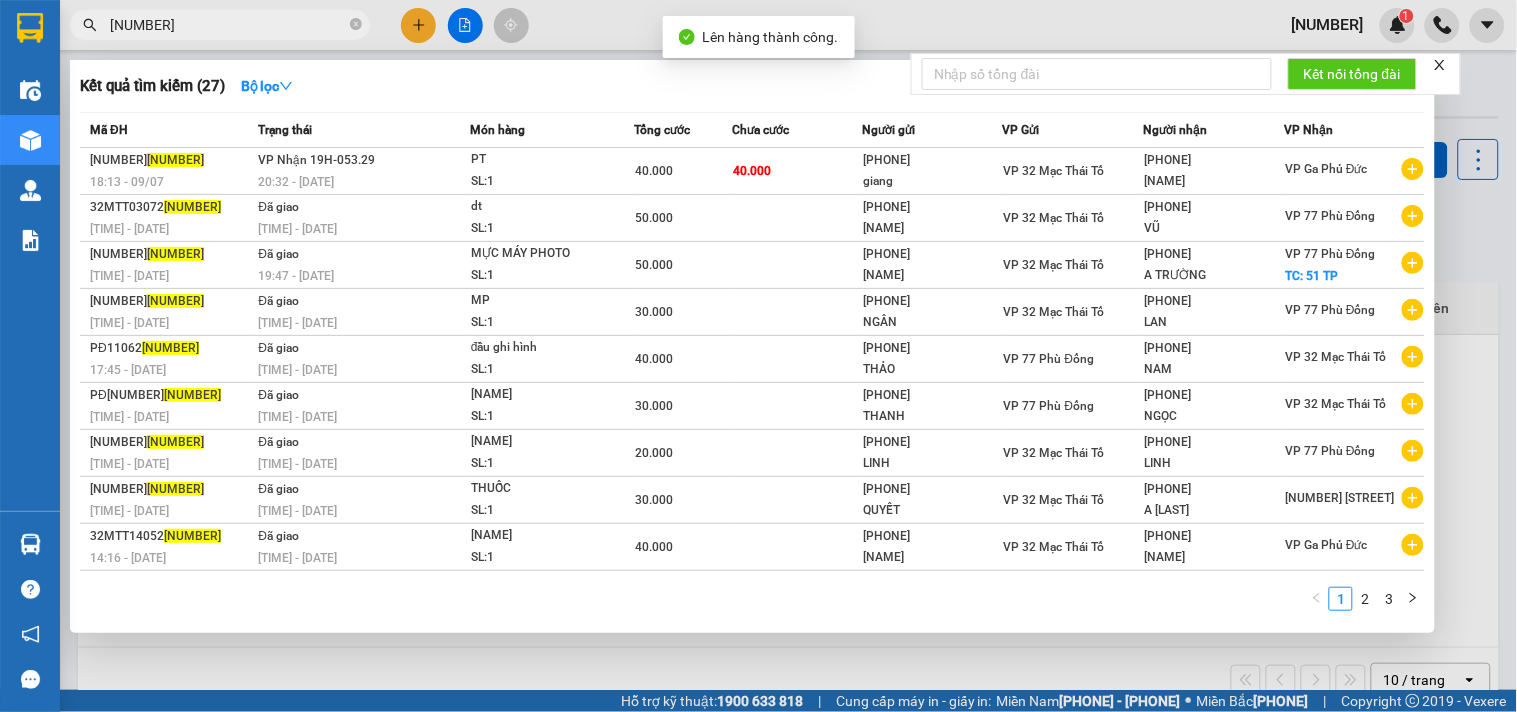 click on "[NUMBER]" at bounding box center [228, 25] 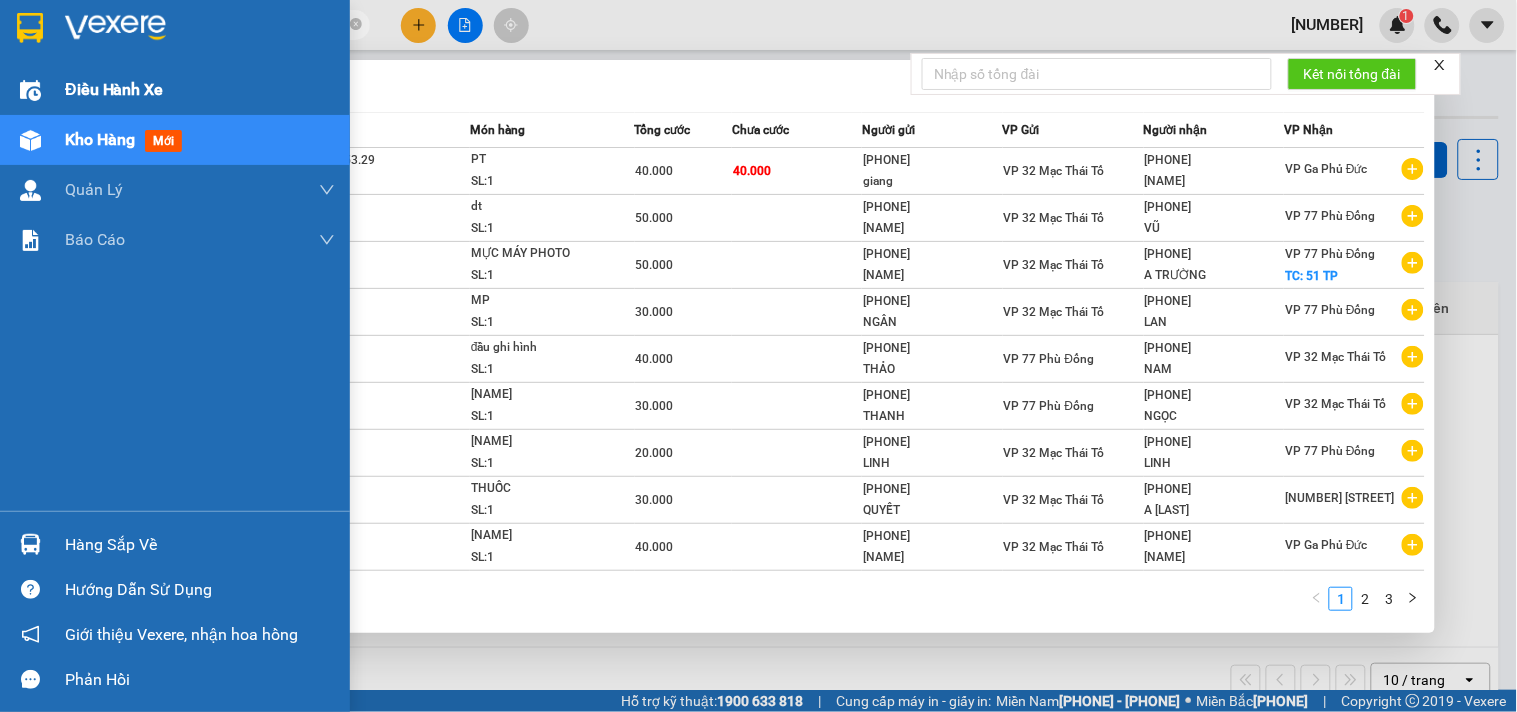 drag, startPoint x: 251, startPoint y: 22, endPoint x: 24, endPoint y: 66, distance: 231.225 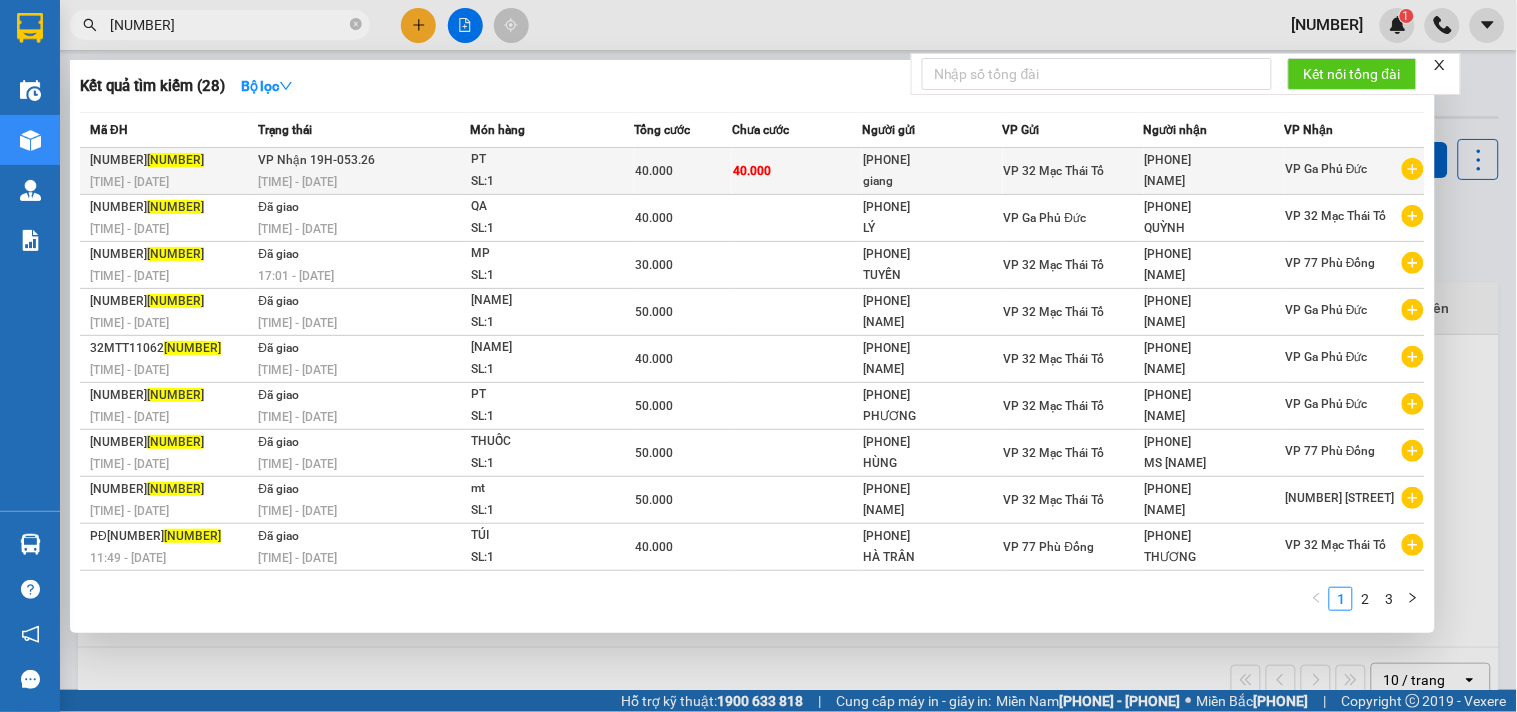 click on "VP Nhận   19H-053.26 17:41 - [DATE]" at bounding box center (361, 171) 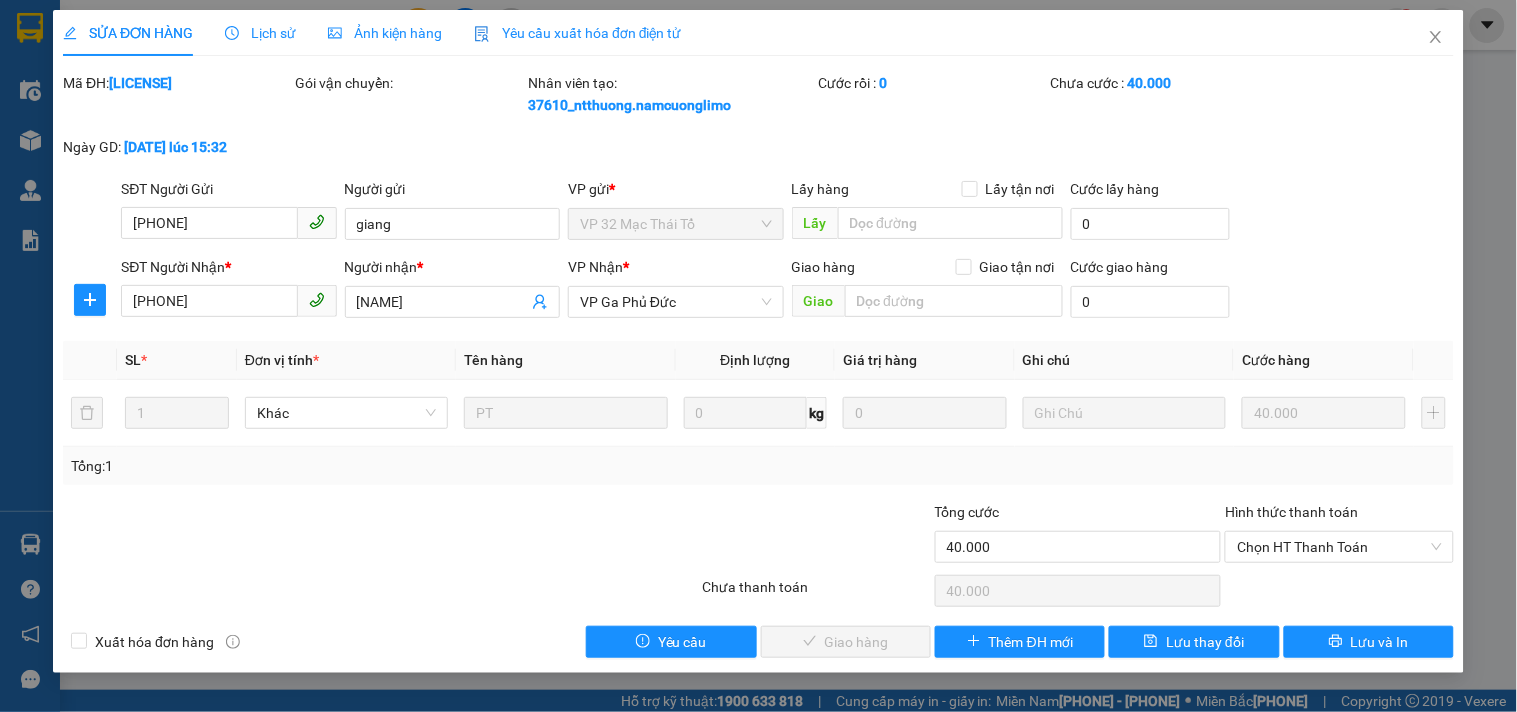 click on "Chọn HT Thanh Toán" at bounding box center [1339, 547] 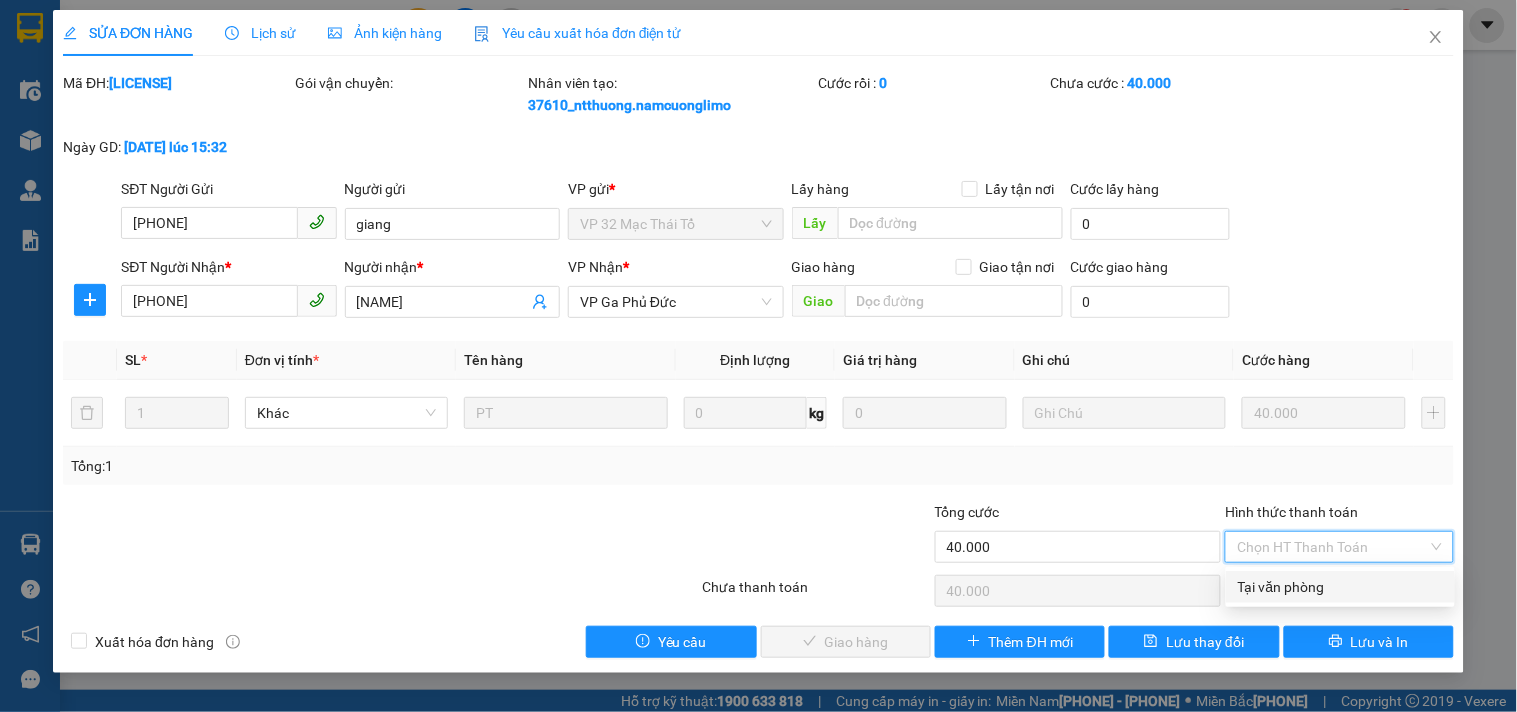 click on "Tại văn phòng" at bounding box center (1340, 587) 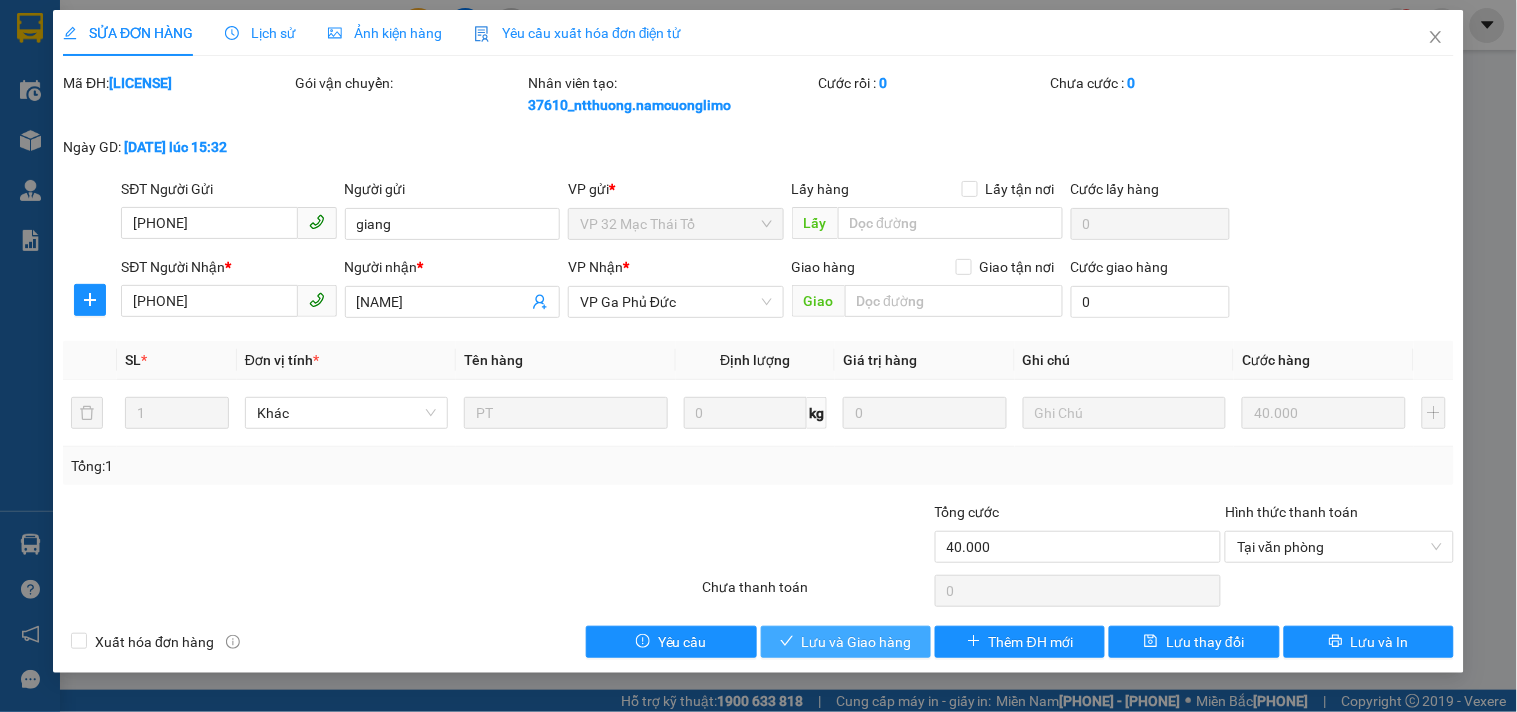 click on "Lưu và Giao hàng" at bounding box center [857, 642] 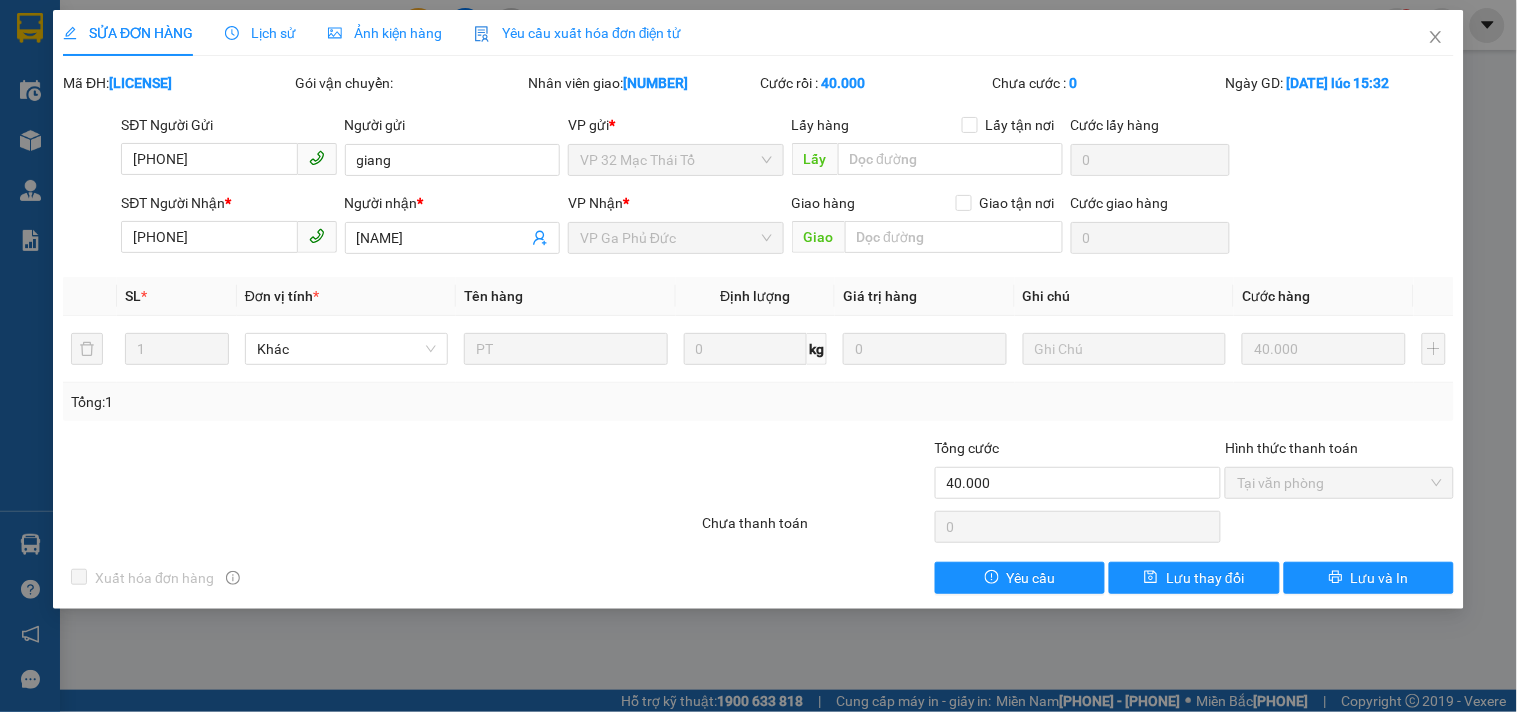 click at bounding box center (1436, 37) 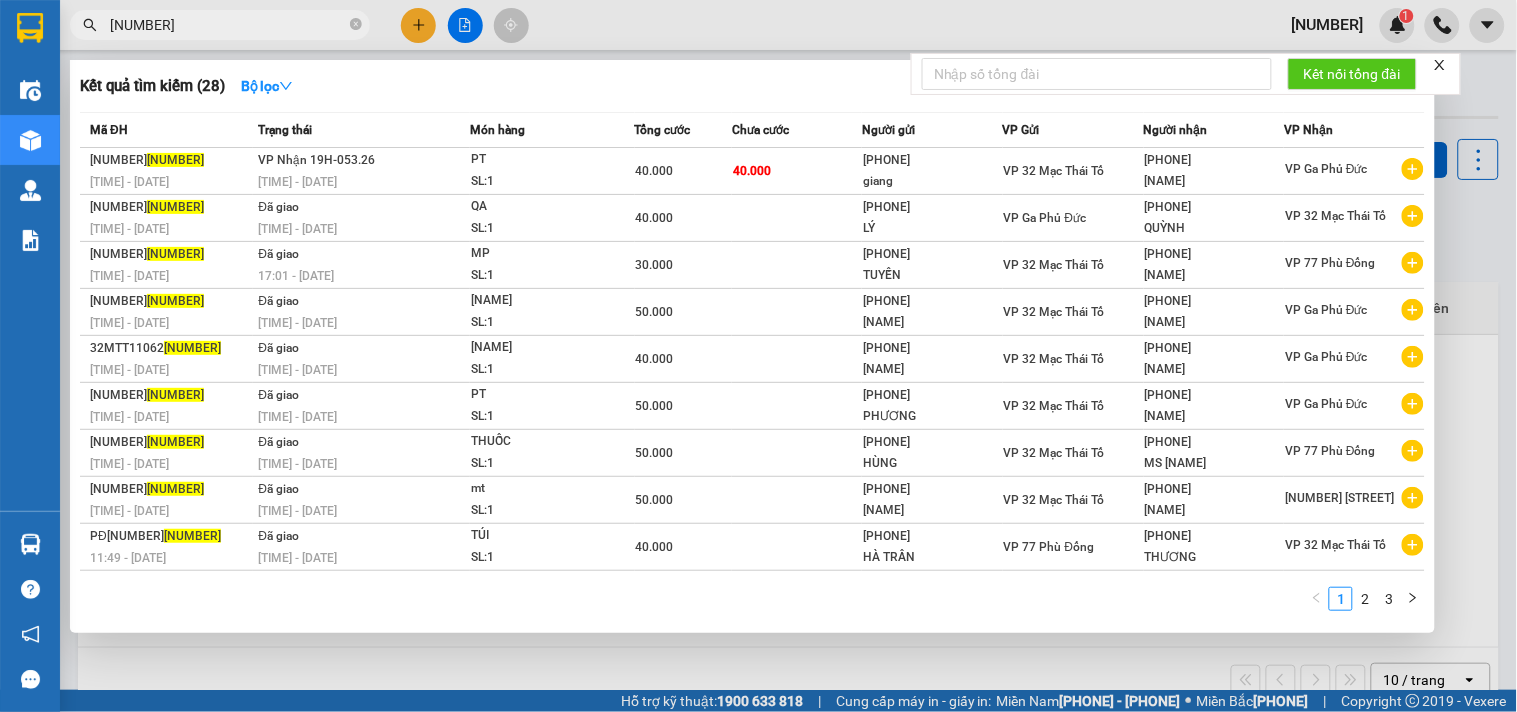 click on "[NUMBER]" at bounding box center [228, 25] 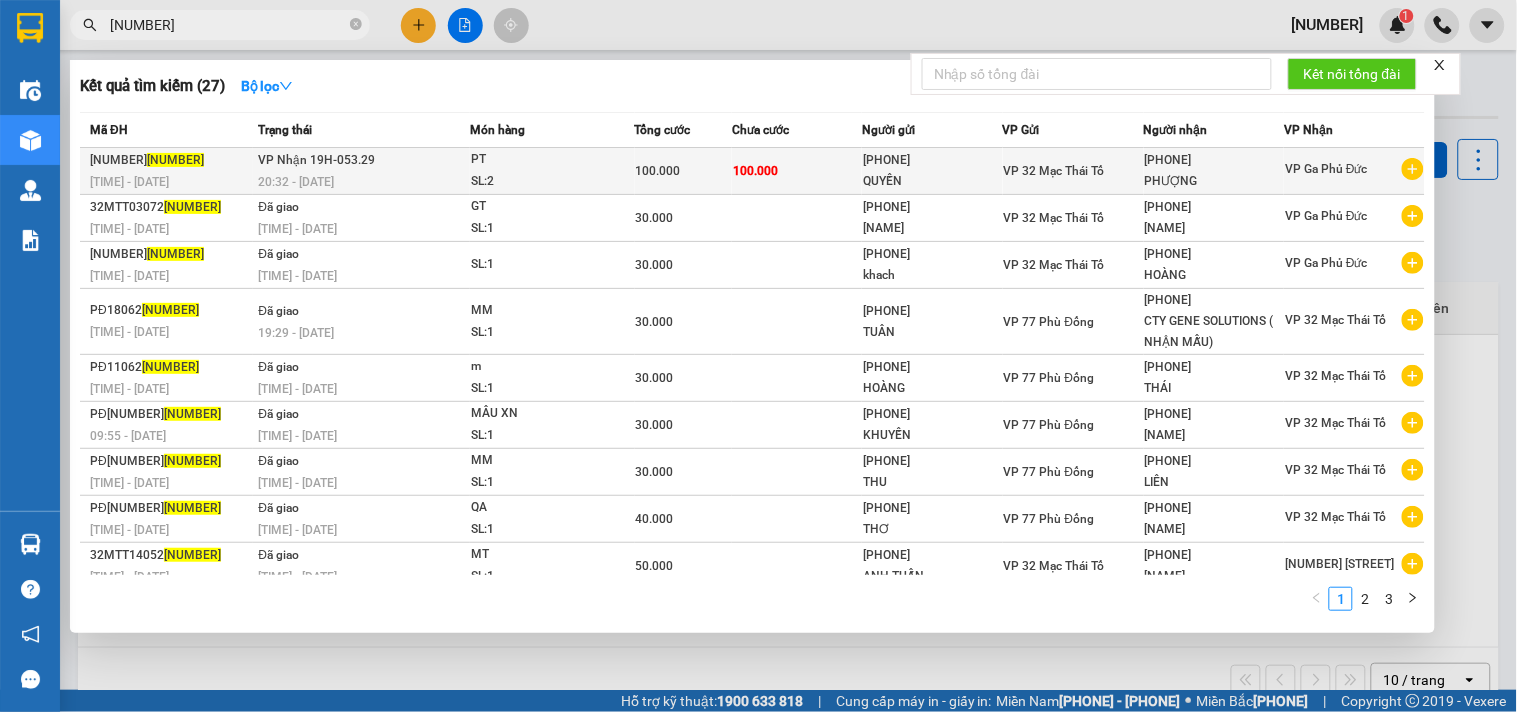 click on "PT" at bounding box center [546, 160] 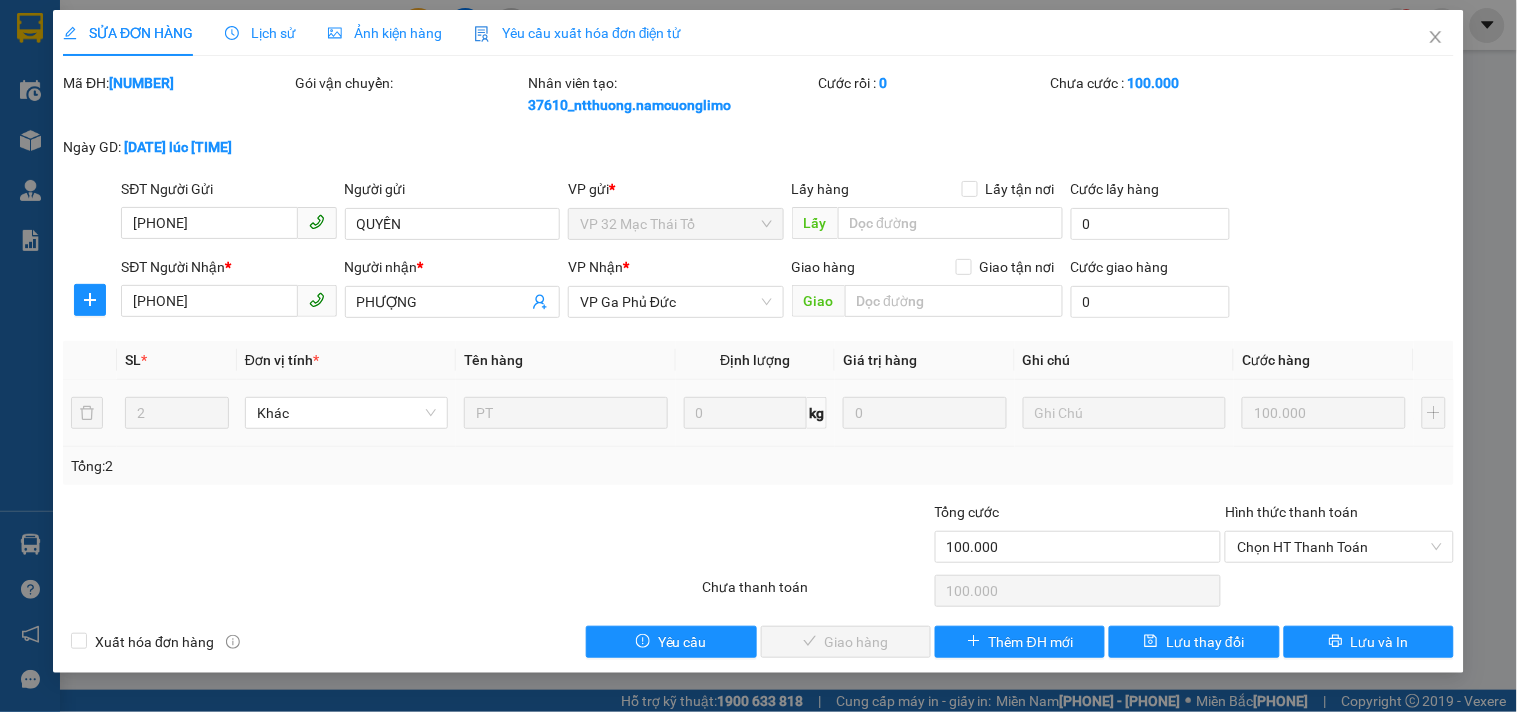 click on "Chọn HT Thanh Toán" at bounding box center (1339, 547) 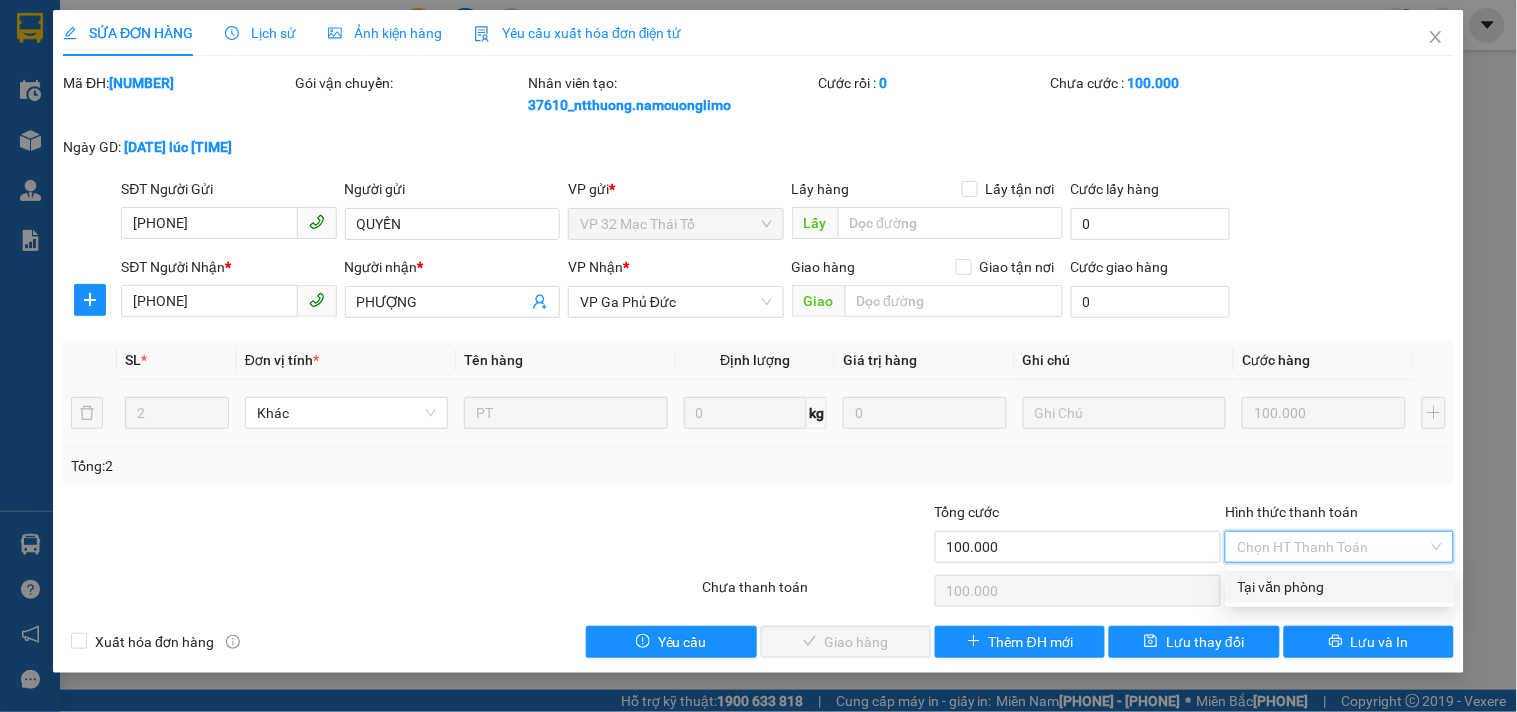 click on "Tại văn phòng" at bounding box center (1340, 587) 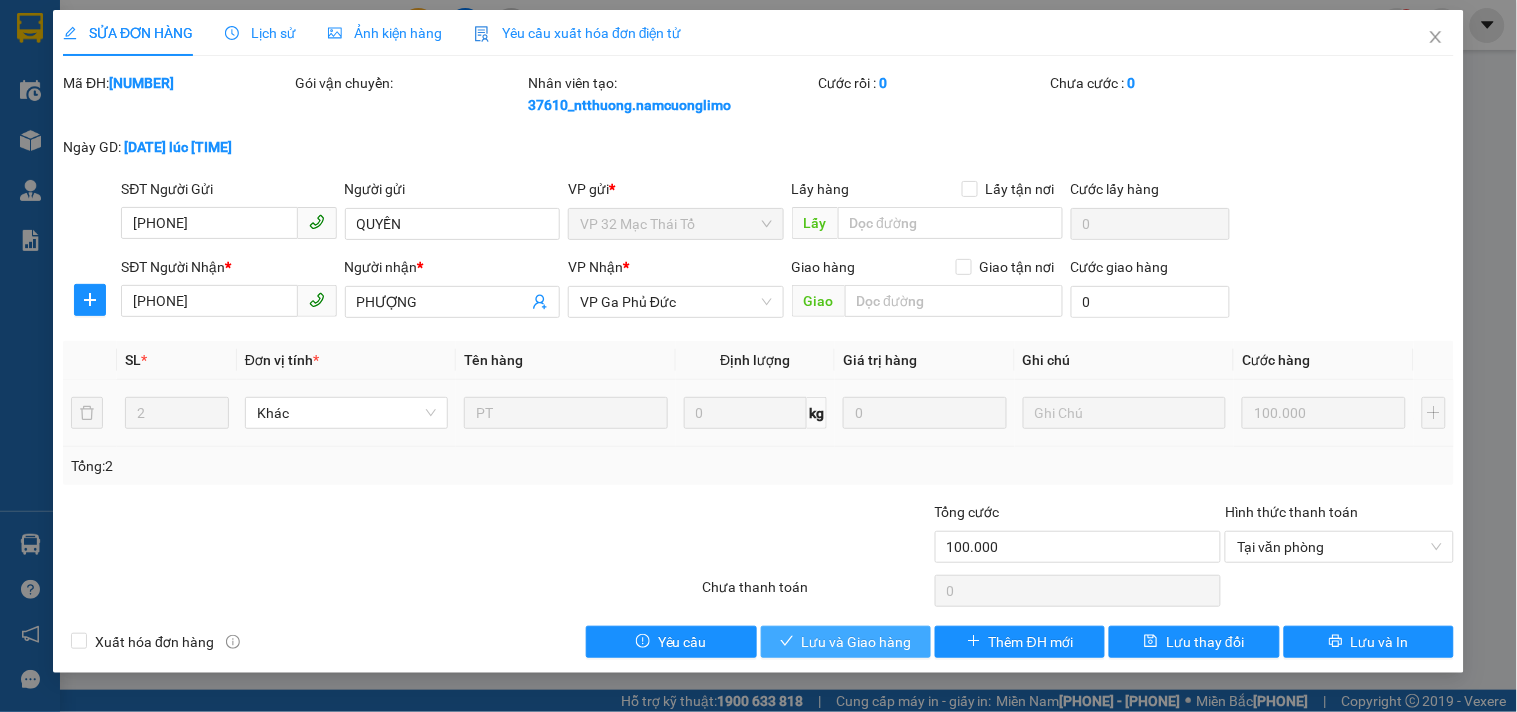 click on "Lưu và Giao hàng" at bounding box center [857, 642] 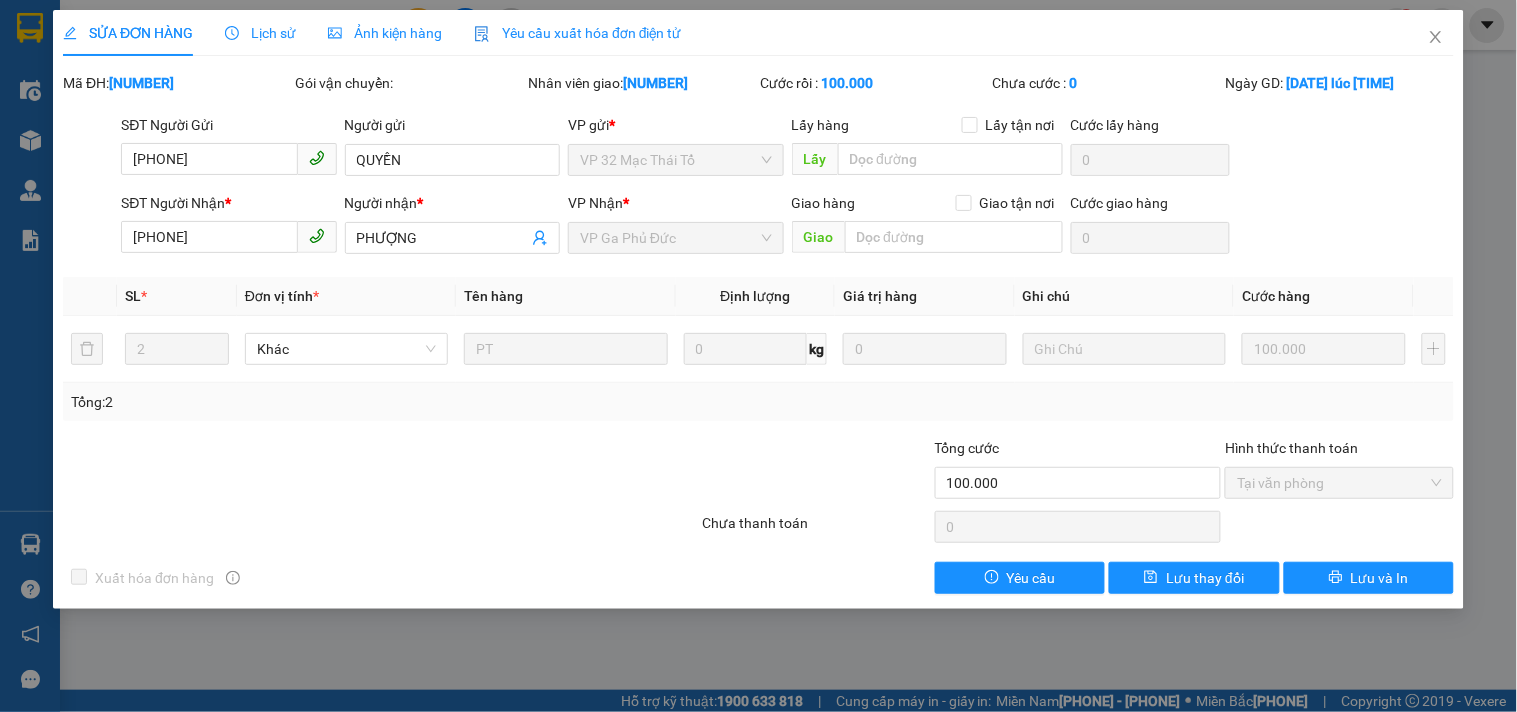 click at bounding box center (1436, 37) 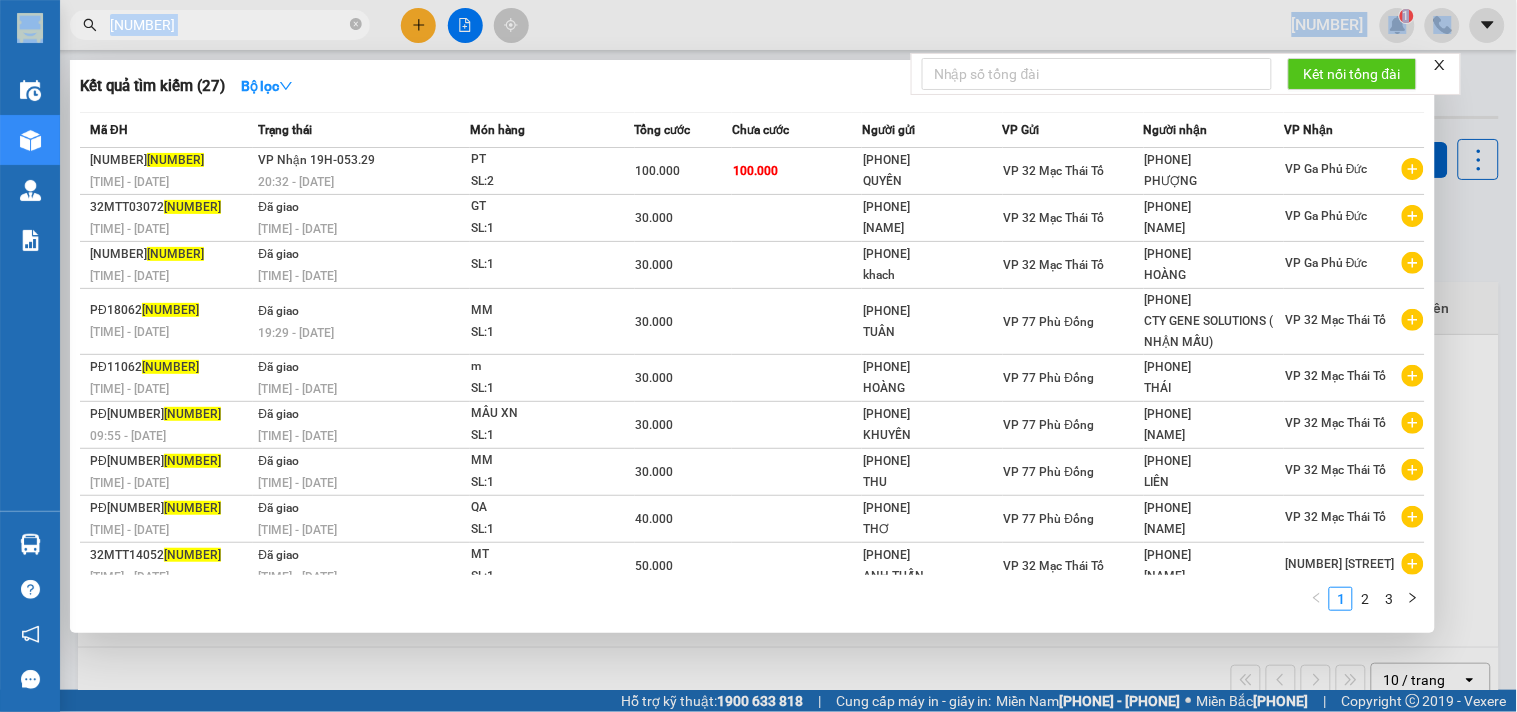 drag, startPoint x: 237, startPoint y: 12, endPoint x: 0, endPoint y: 106, distance: 254.96078 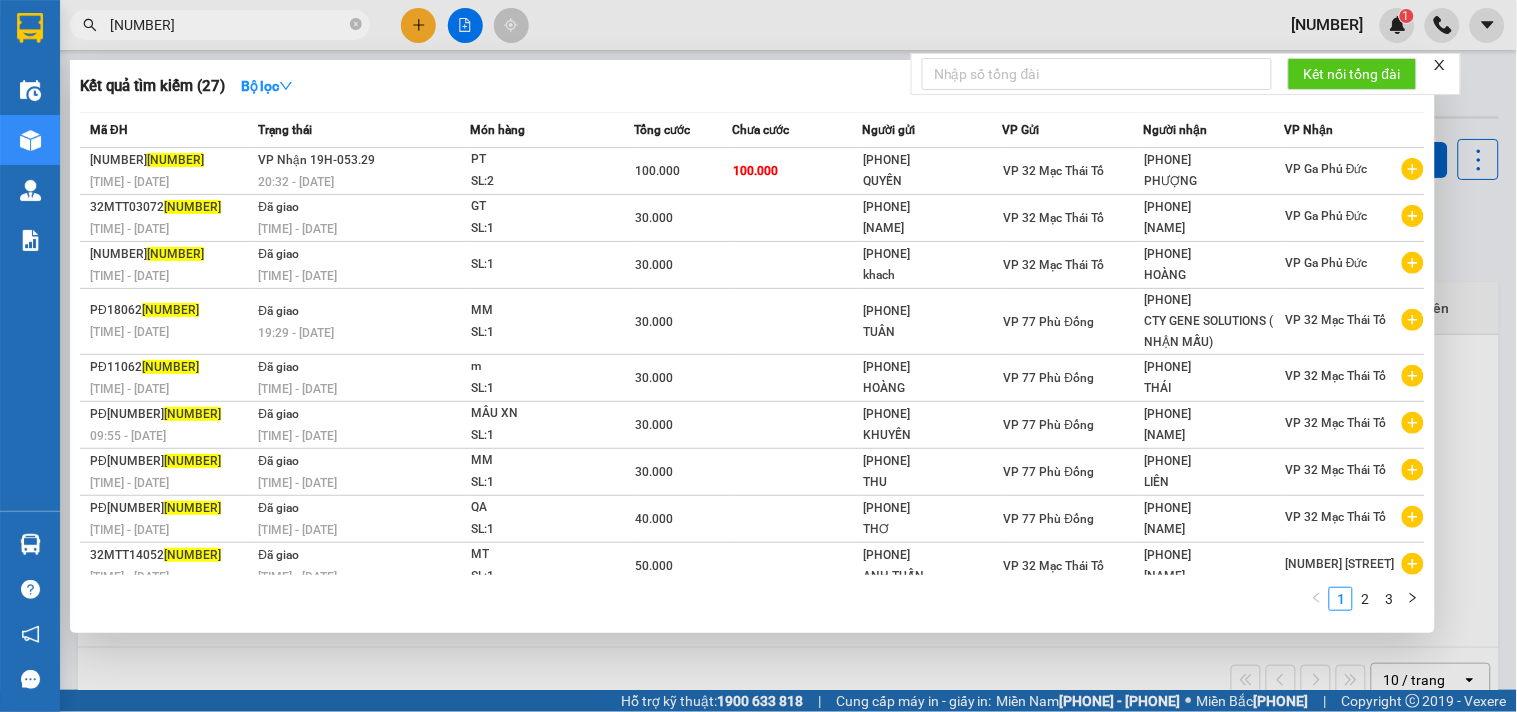 click at bounding box center [758, 356] 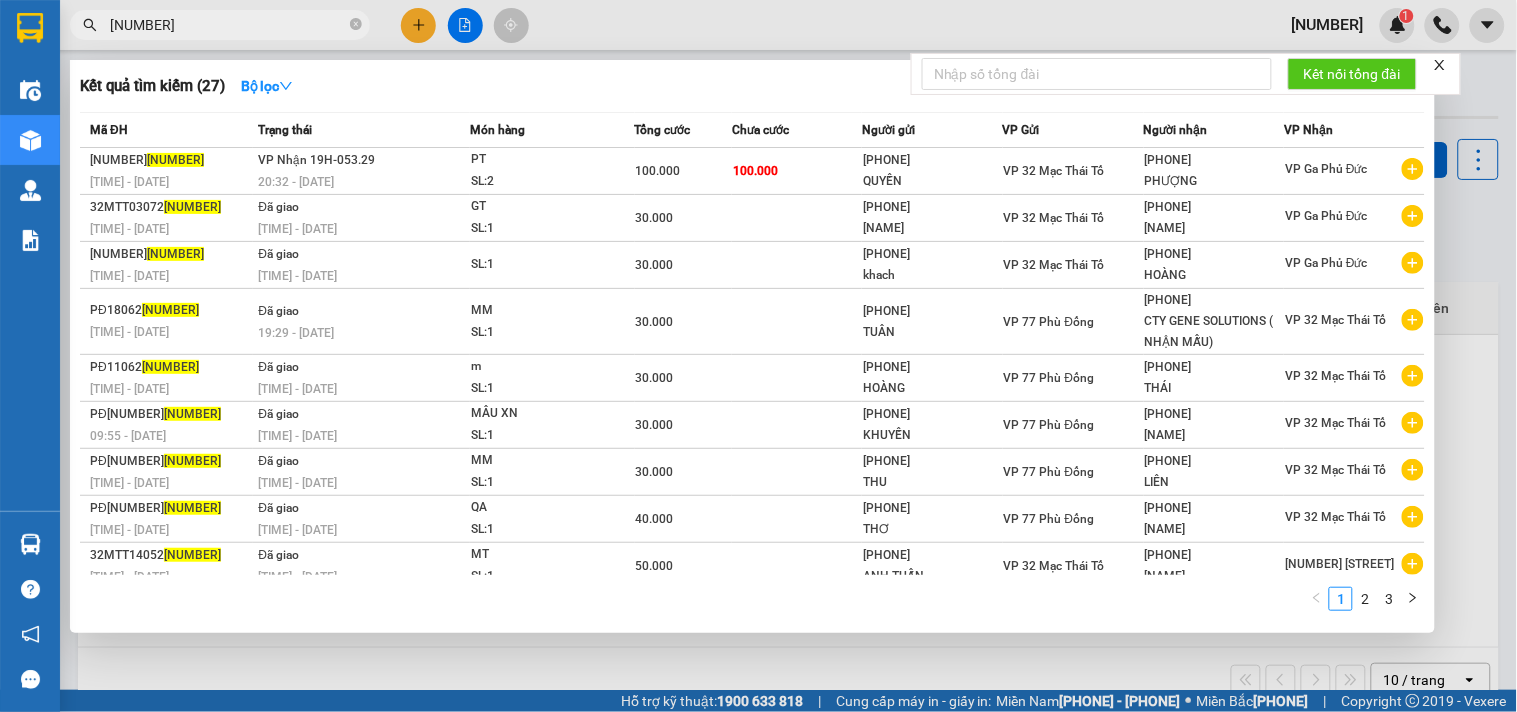 click on "[NUMBER]" at bounding box center (228, 25) 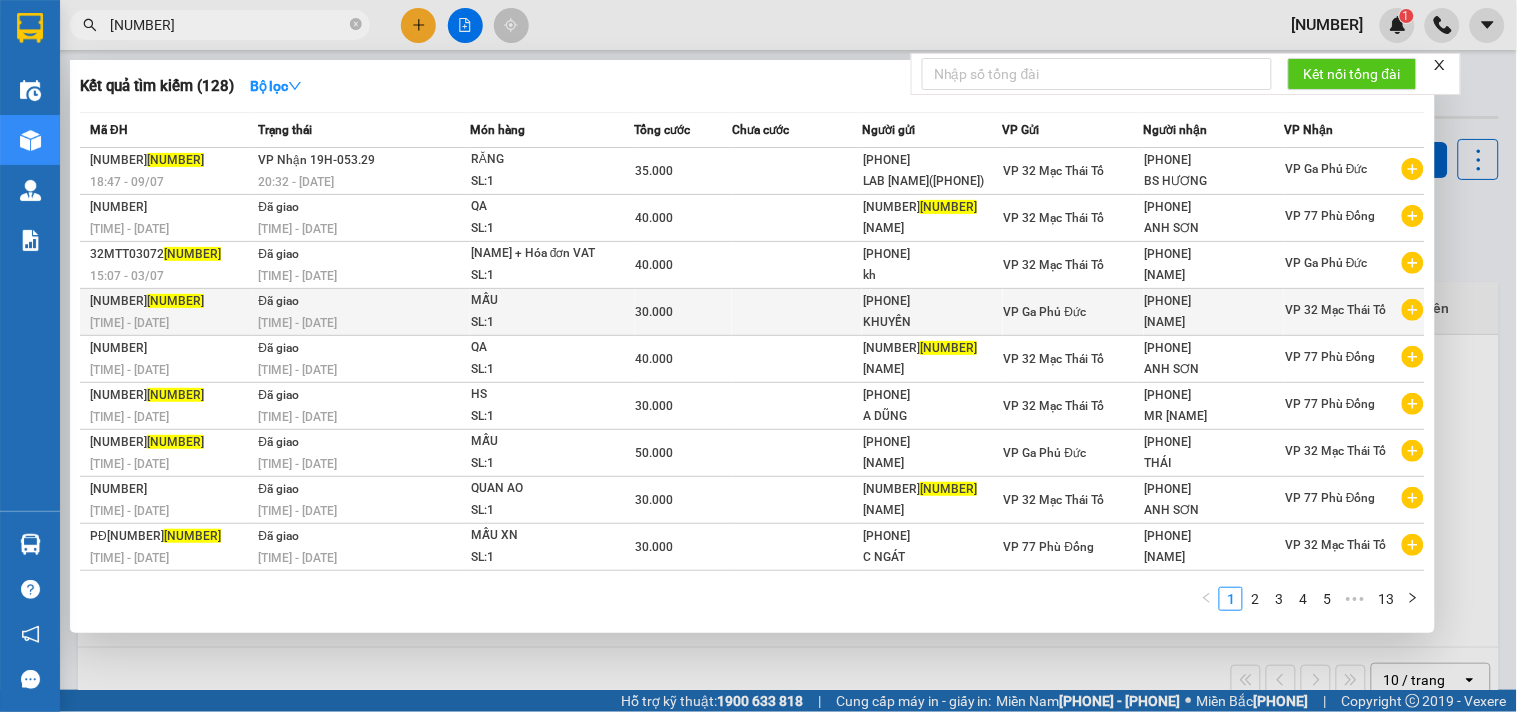 type on "[NUMBER]" 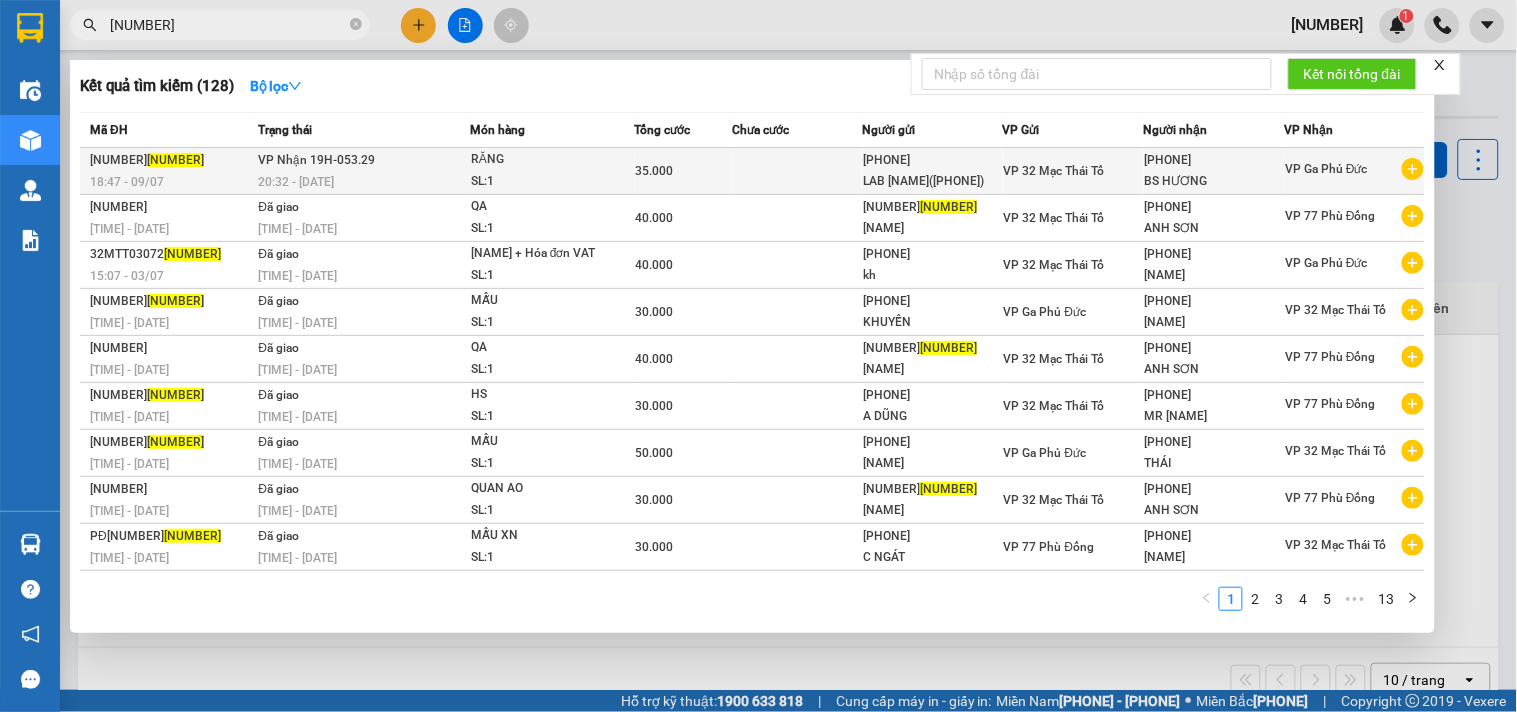 click on "VP Nhận   19H-053.29 [TIME] - [DATE]" at bounding box center [361, 171] 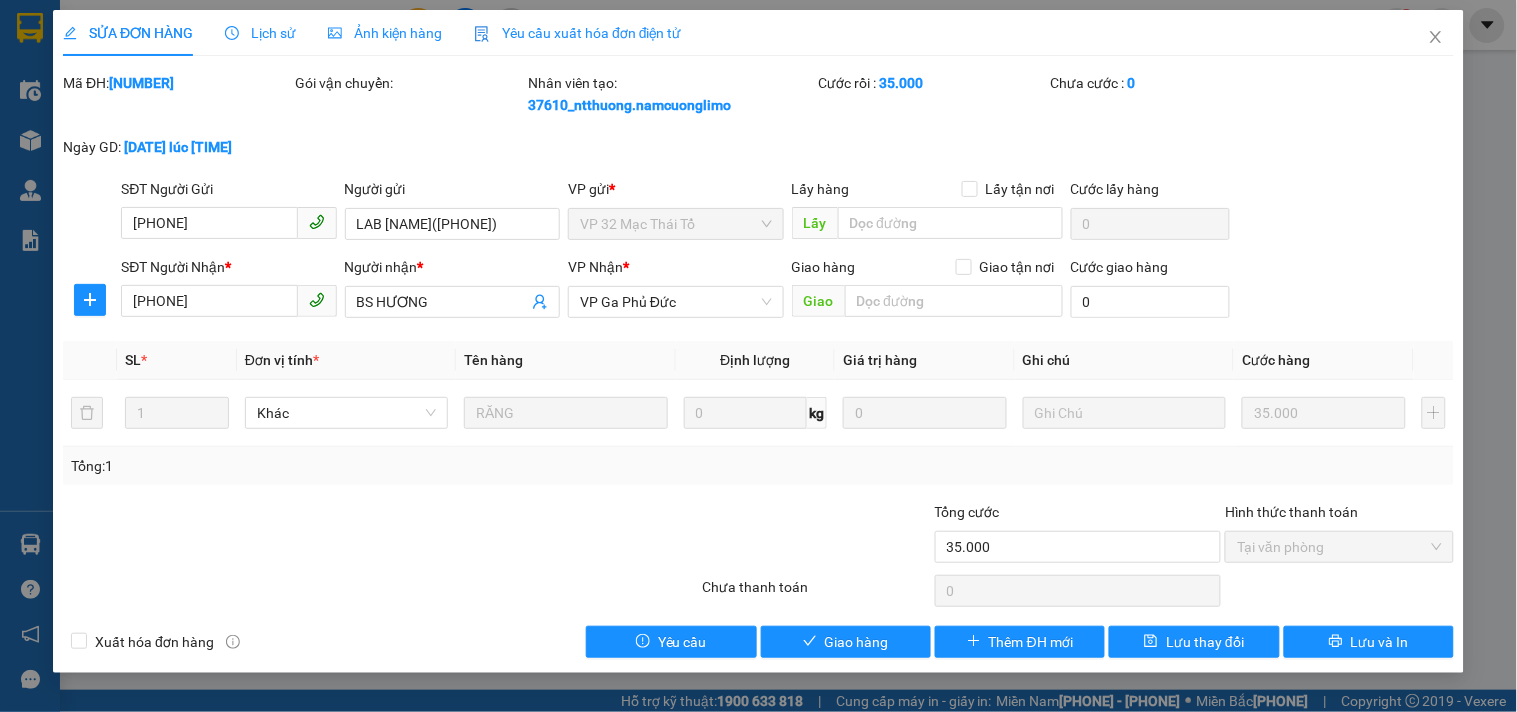 drag, startPoint x: 1328, startPoint y: 553, endPoint x: 1326, endPoint y: 563, distance: 10.198039 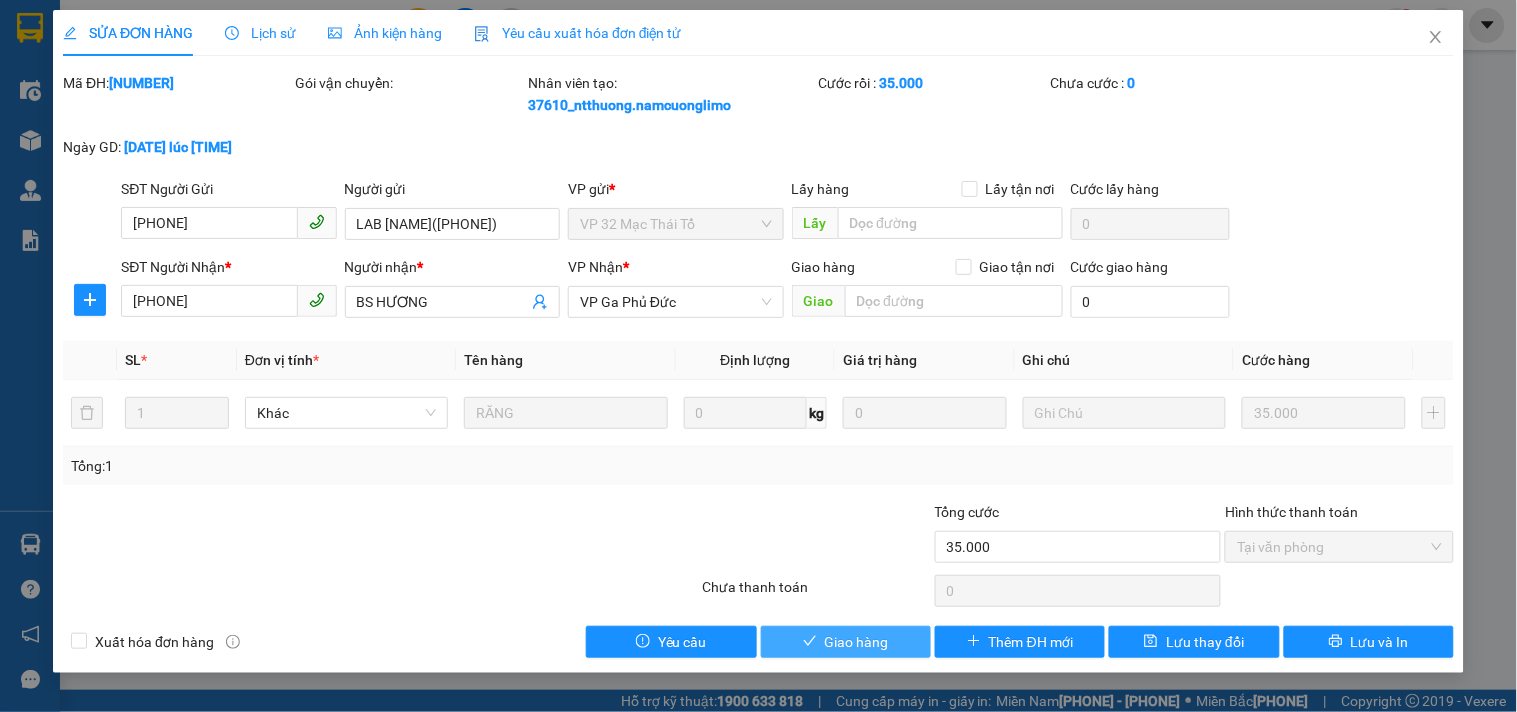 click on "Giao hàng" at bounding box center [857, 642] 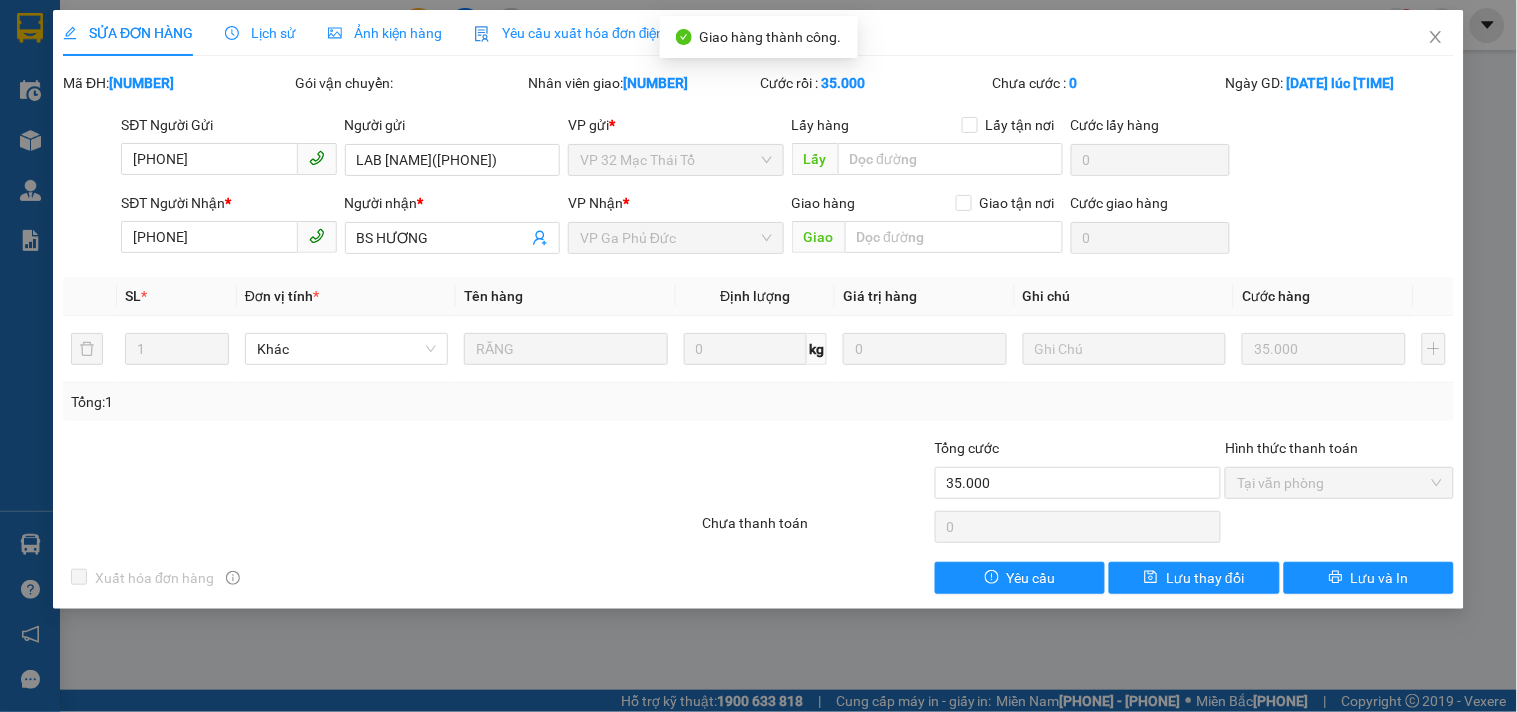 click at bounding box center [1436, 37] 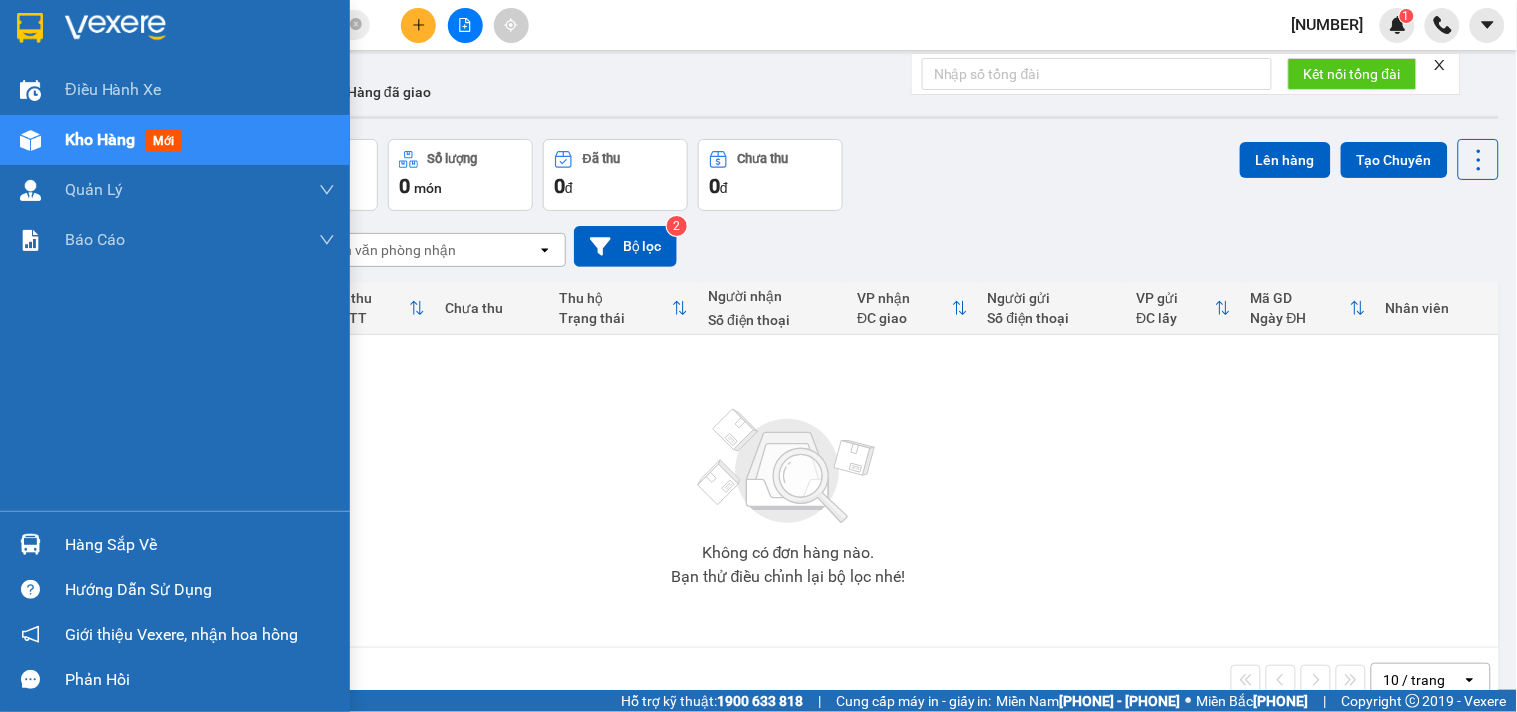 drag, startPoint x: 58, startPoint y: 543, endPoint x: 445, endPoint y: 685, distance: 412.2293 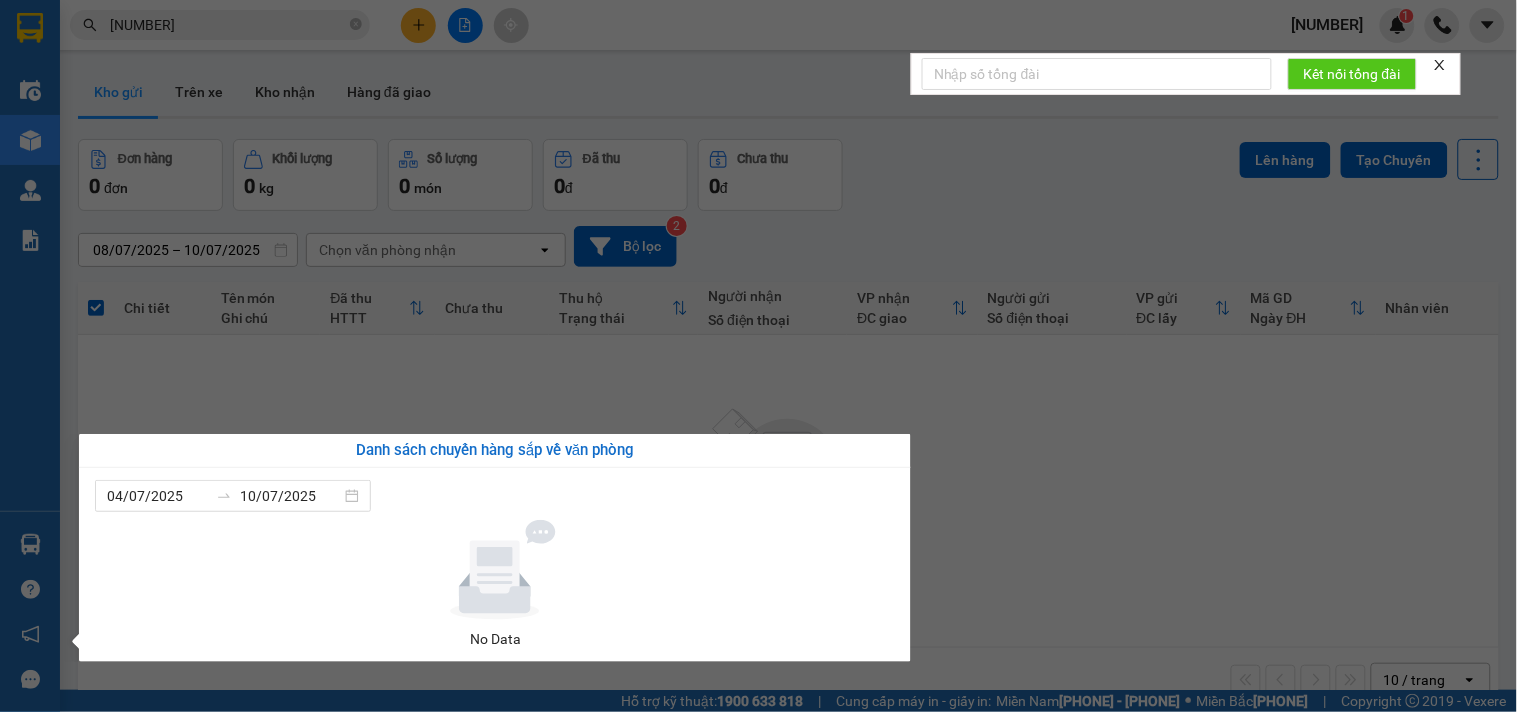 click on "Kết quả tìm kiếm ( 128 )  Bộ lọc  Mã ĐH Trạng thái Món hàng Tổng cước Chưa cước Người gửi VP Gửi Người nhận VP Nhận [NUMBER] [NUMBER] [TIME] - [DATE] VP Nhận   19H-053.29 [TIME] - [DATE] RĂNG SL:  1 35.000 [PHONE] LAB [NAME]([PHONE]) VP [NUMBER] [STREET] [PHONE] BS [NAME] VP Ga Phủ Đức [NUMBER] [TIME] - [DATE] Đã giao   [TIME] - [DATE] QA SL:  1 40.000 [PHONE] [NUMBER] [NAME] VP [NUMBER] [STREET] [PHONE] [NAME] VP 77 Phù Đổng [NUMBER] [NUMBER] [TIME] - [DATE] Đã giao   [TIME] - [DATE] Dây CUROA + Hóa đơn VAT SL:  1 40.000 [PHONE] kh VP [NUMBER] [STREET] [PHONE] [NAME] VP Ga Phủ Đức [NUMBER]GA[NUMBER] [NUMBER] [TIME] - [DATE] Đã giao   [TIME] - [DATE] MẪU SL:  1 30.000 [PHONE] KHUYẾN VP Ga Phủ Đức [PHONE] INVIVOLAP VP [NUMBER] [STREET] [NUMBER] [NUMBER] [TIME] - [DATE] Đã giao   [TIME] - [DATE] QA SL:  1 40.000 [PHONE] [NAME] VP [NUMBER] [STREET] [PHONE] [NAME] VP 77 Phù Đổng [NUMBER] [NUMBER]   HS" at bounding box center [758, 356] 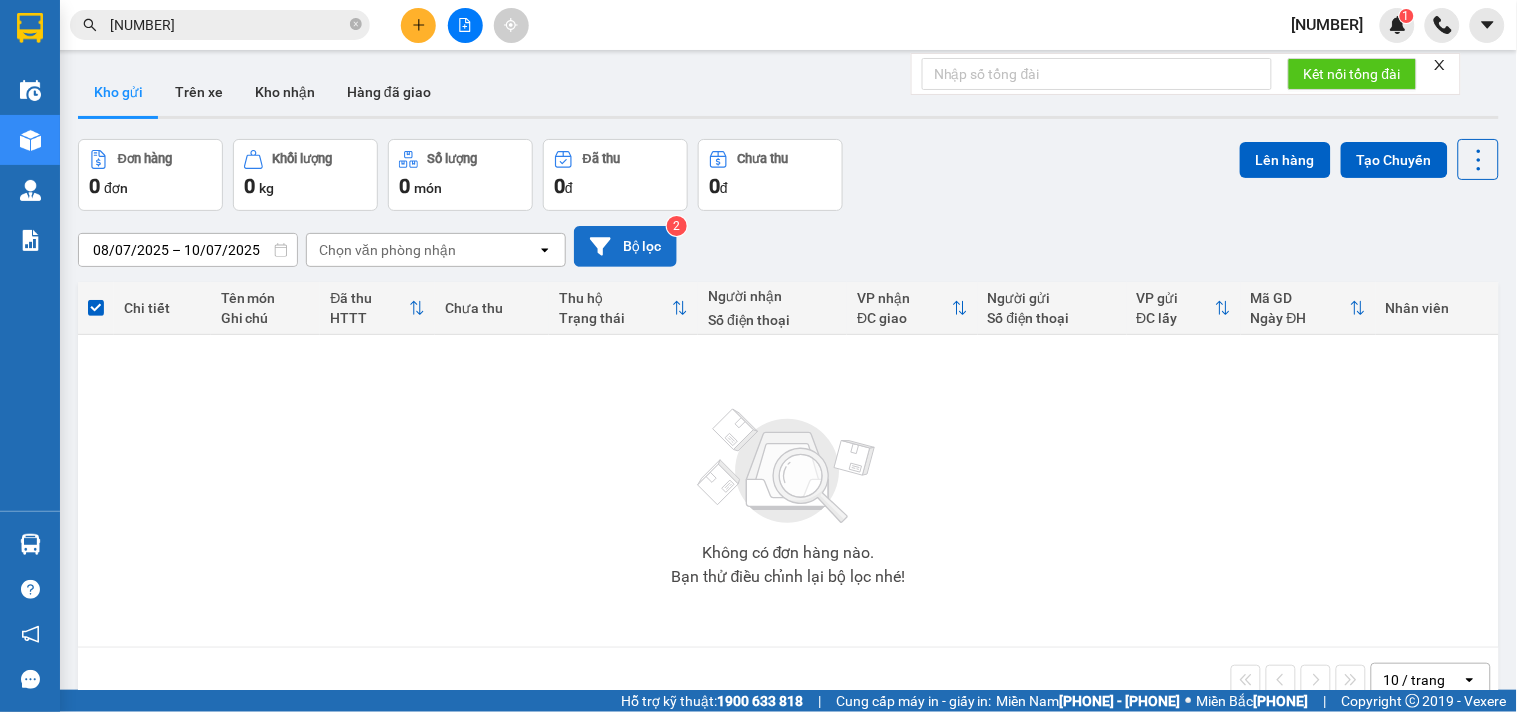 drag, startPoint x: 277, startPoint y: 92, endPoint x: 672, endPoint y: 238, distance: 421.11874 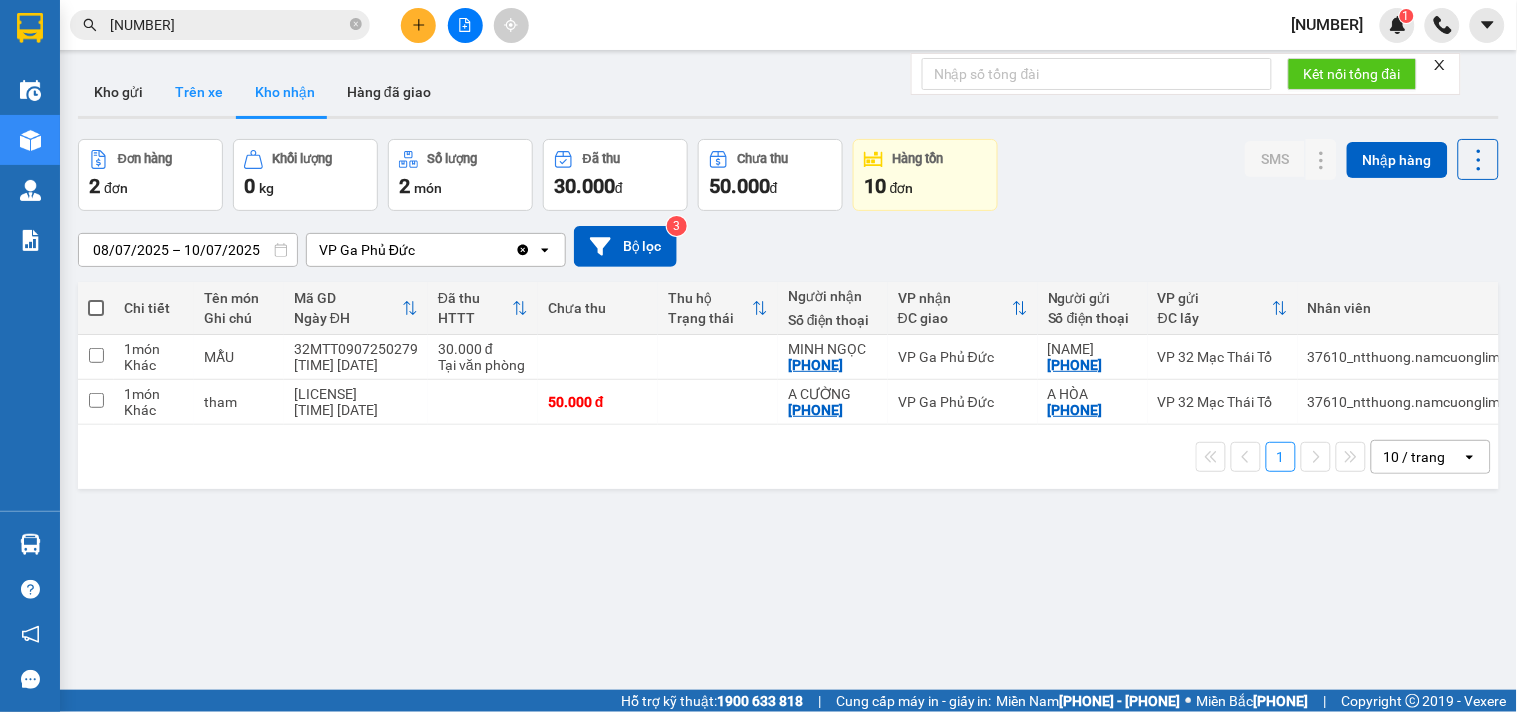 click on "Trên xe" at bounding box center (199, 92) 